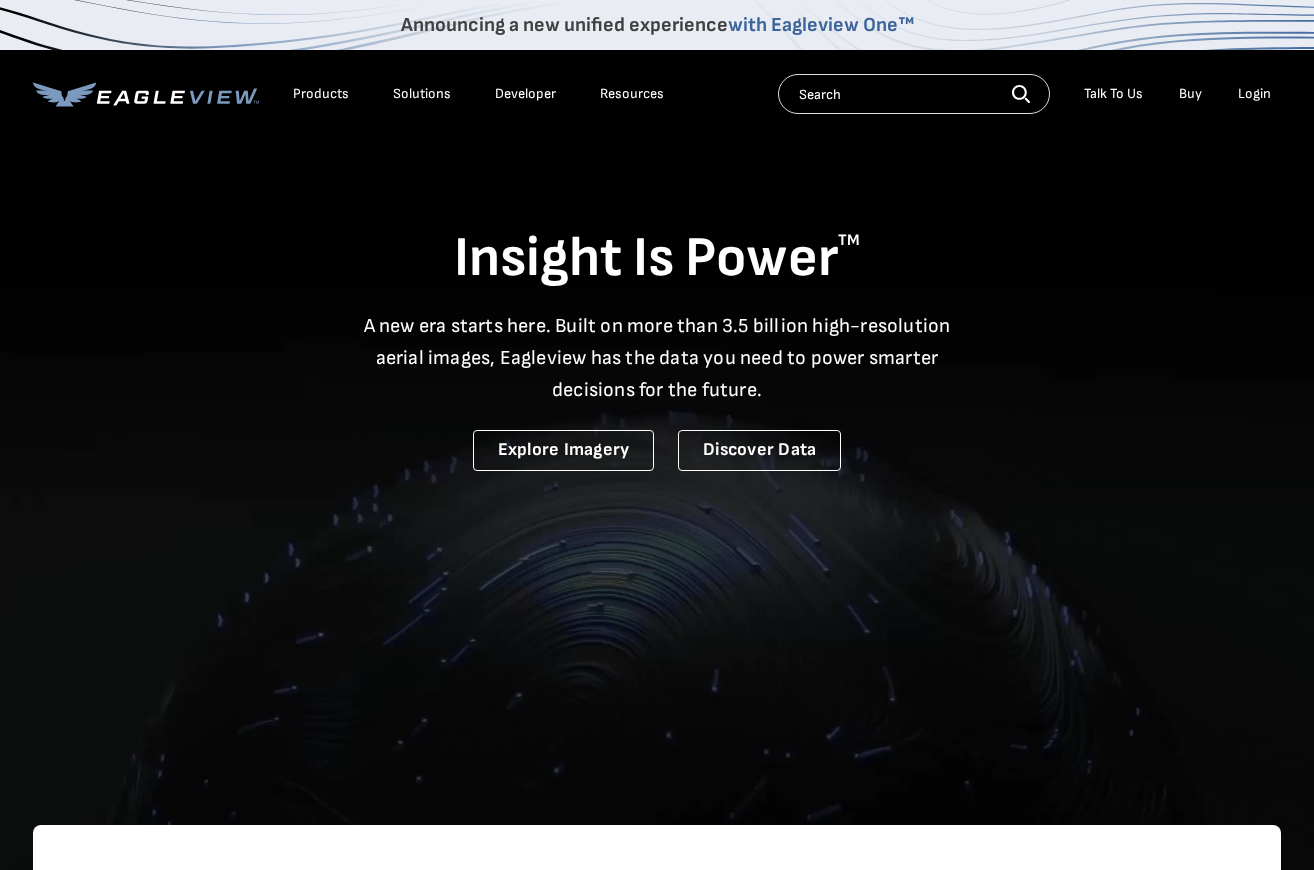 scroll, scrollTop: 0, scrollLeft: 0, axis: both 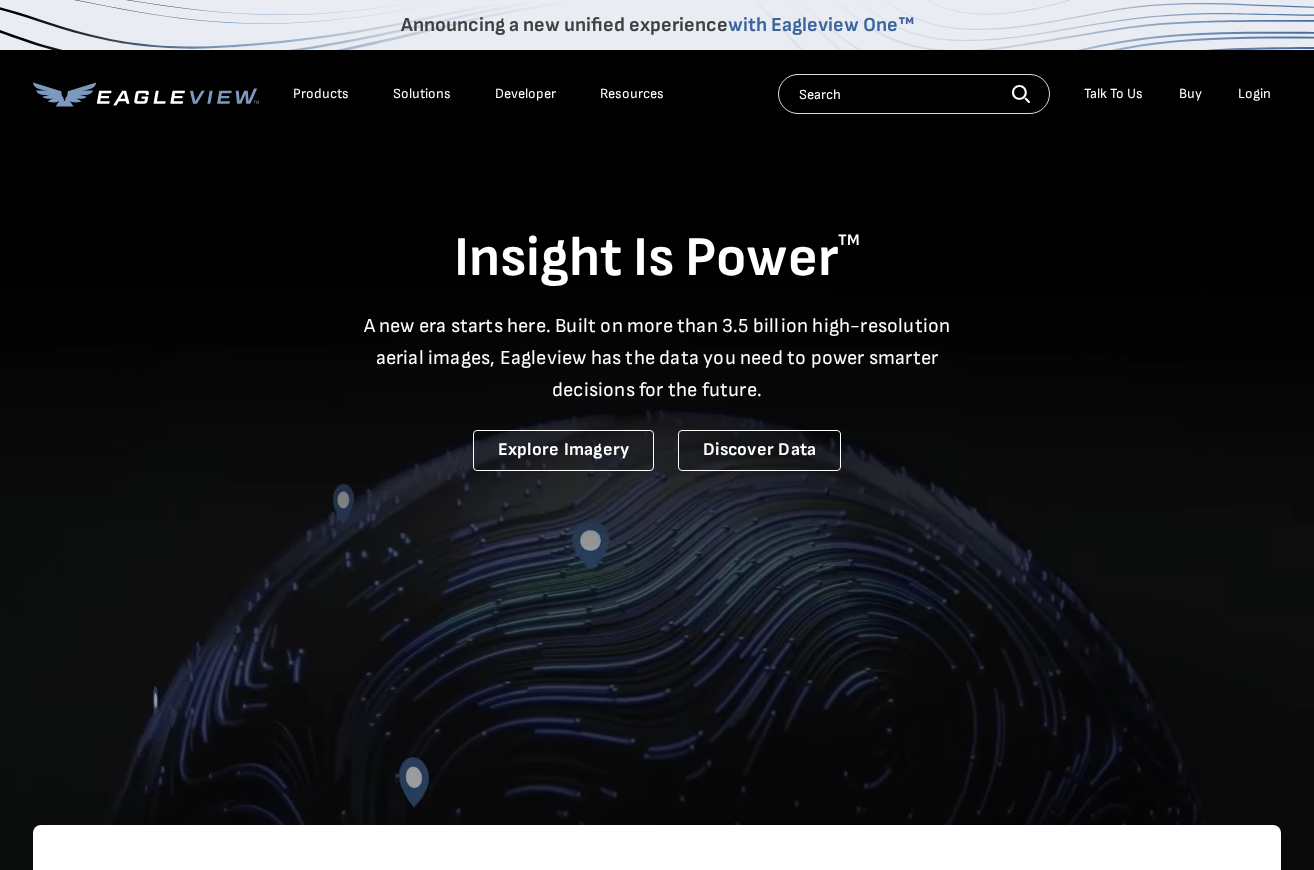 click on "Login" at bounding box center (1254, 94) 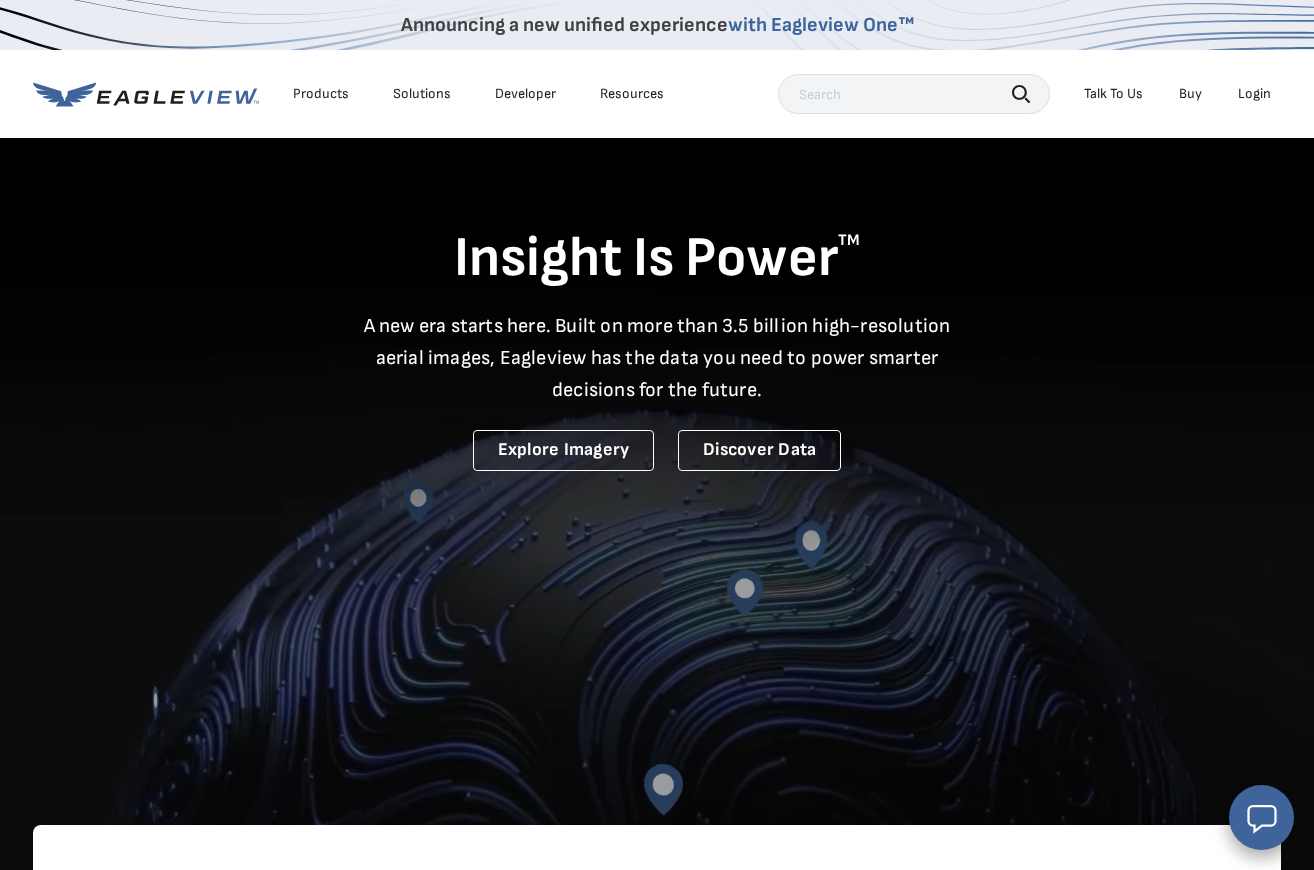 click at bounding box center [657, 454] 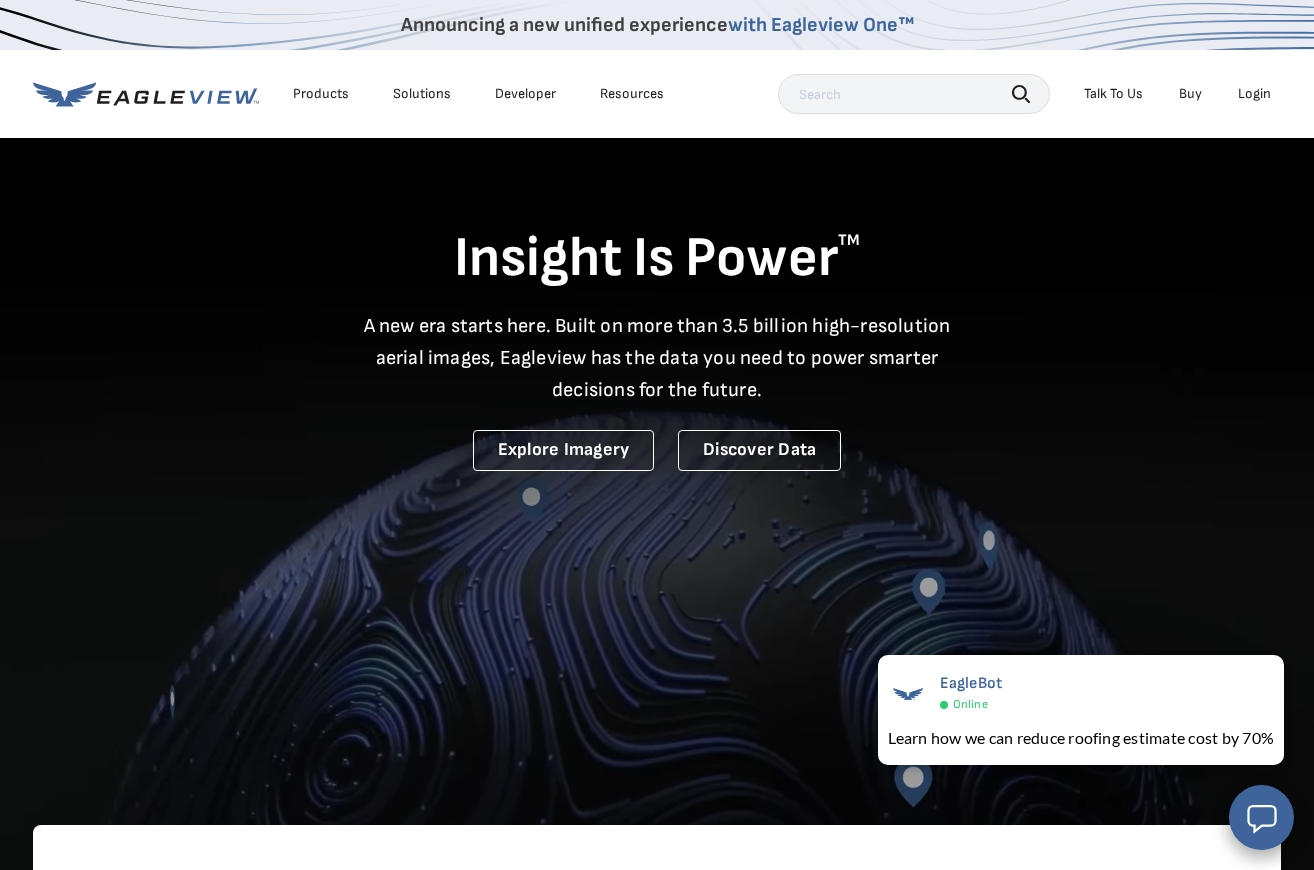 click on "Login" at bounding box center [1254, 94] 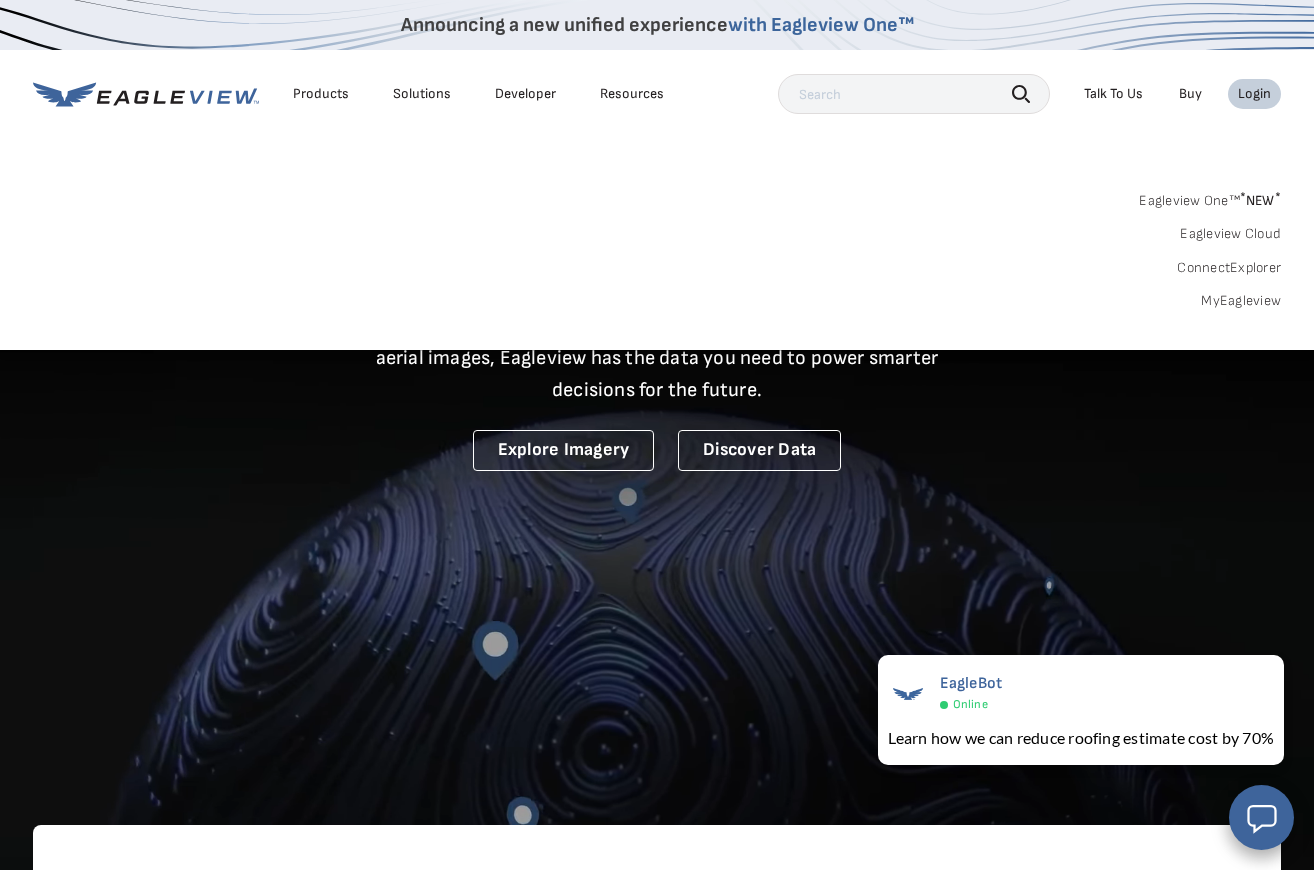 click on "*" at bounding box center (1243, 197) 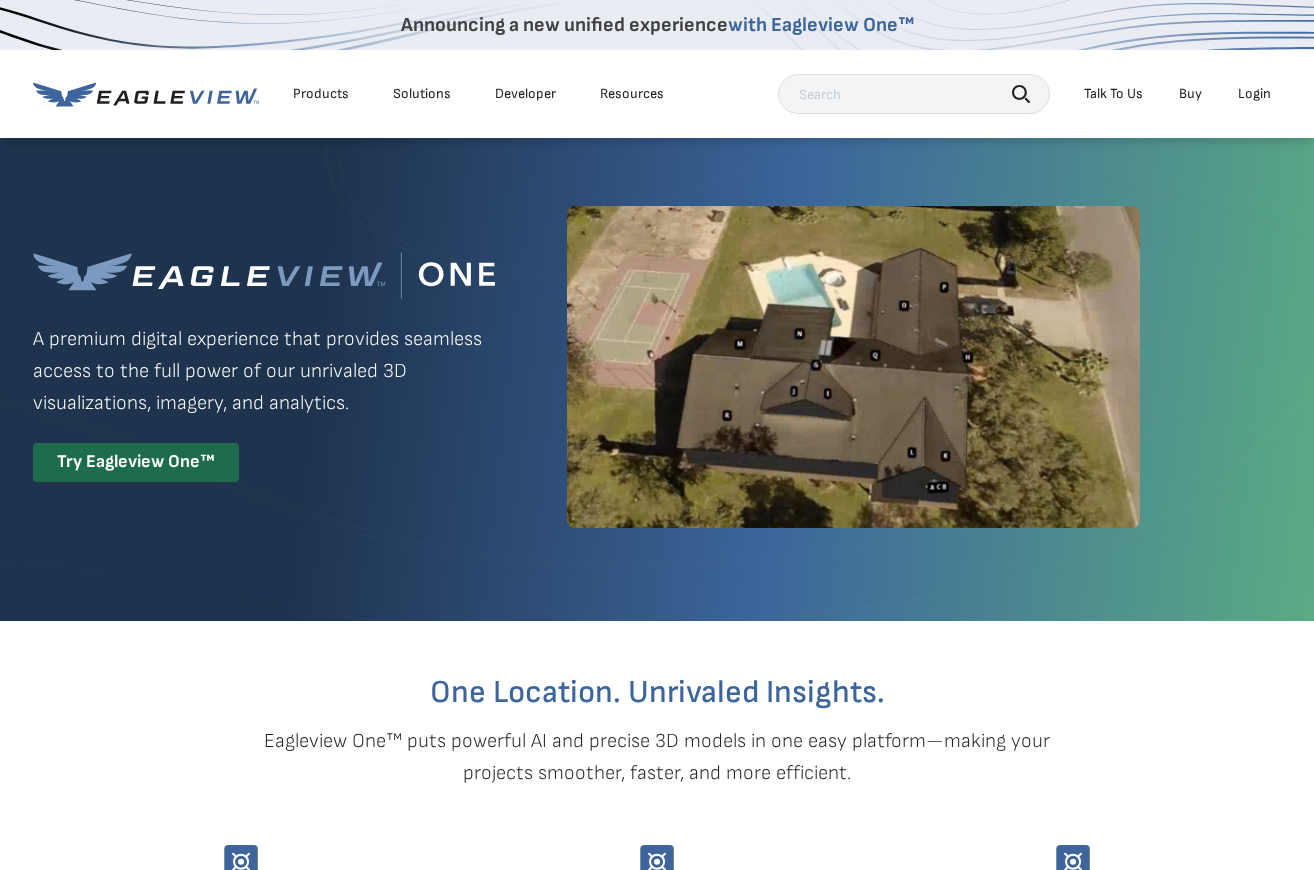 scroll, scrollTop: 0, scrollLeft: 0, axis: both 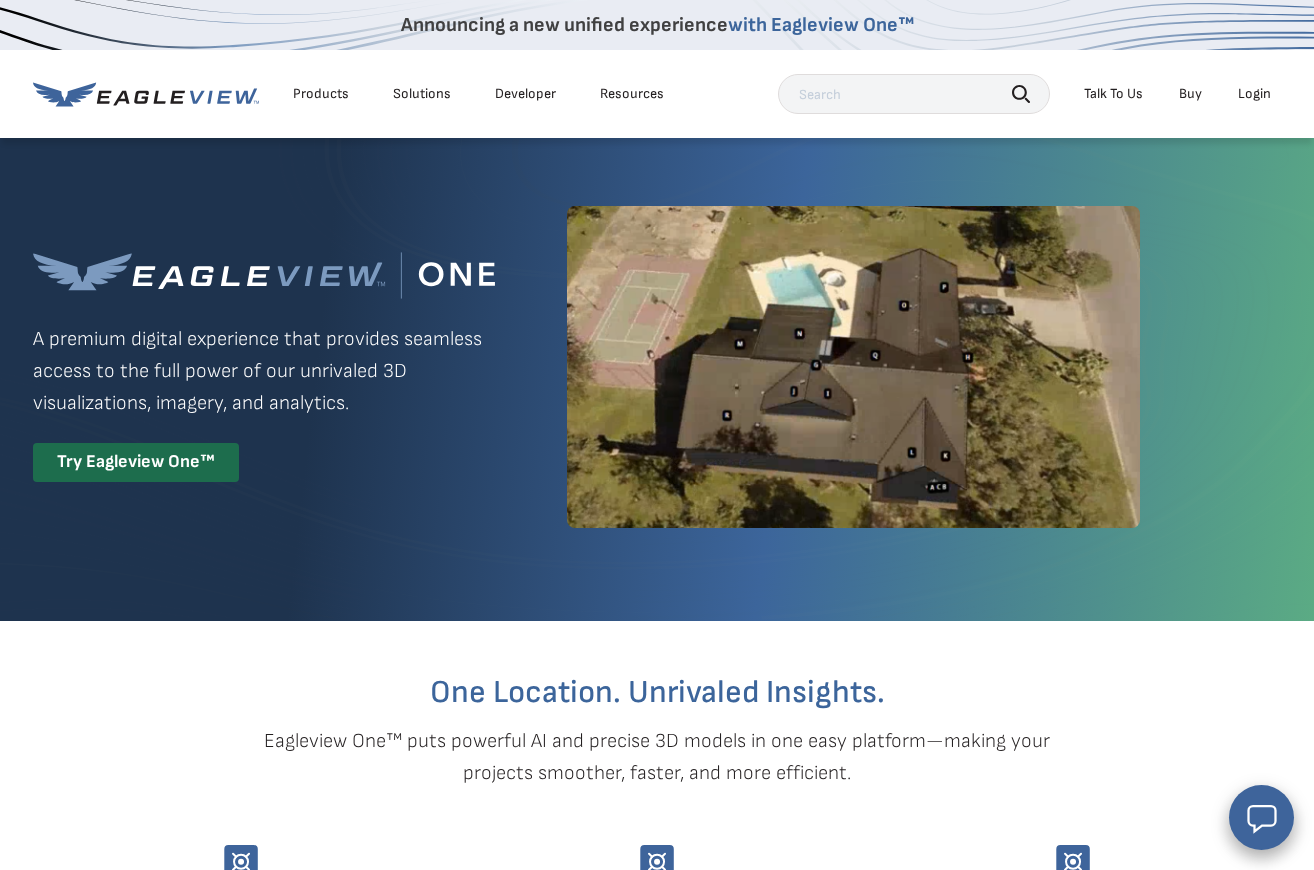 click on "Login" at bounding box center [1254, 94] 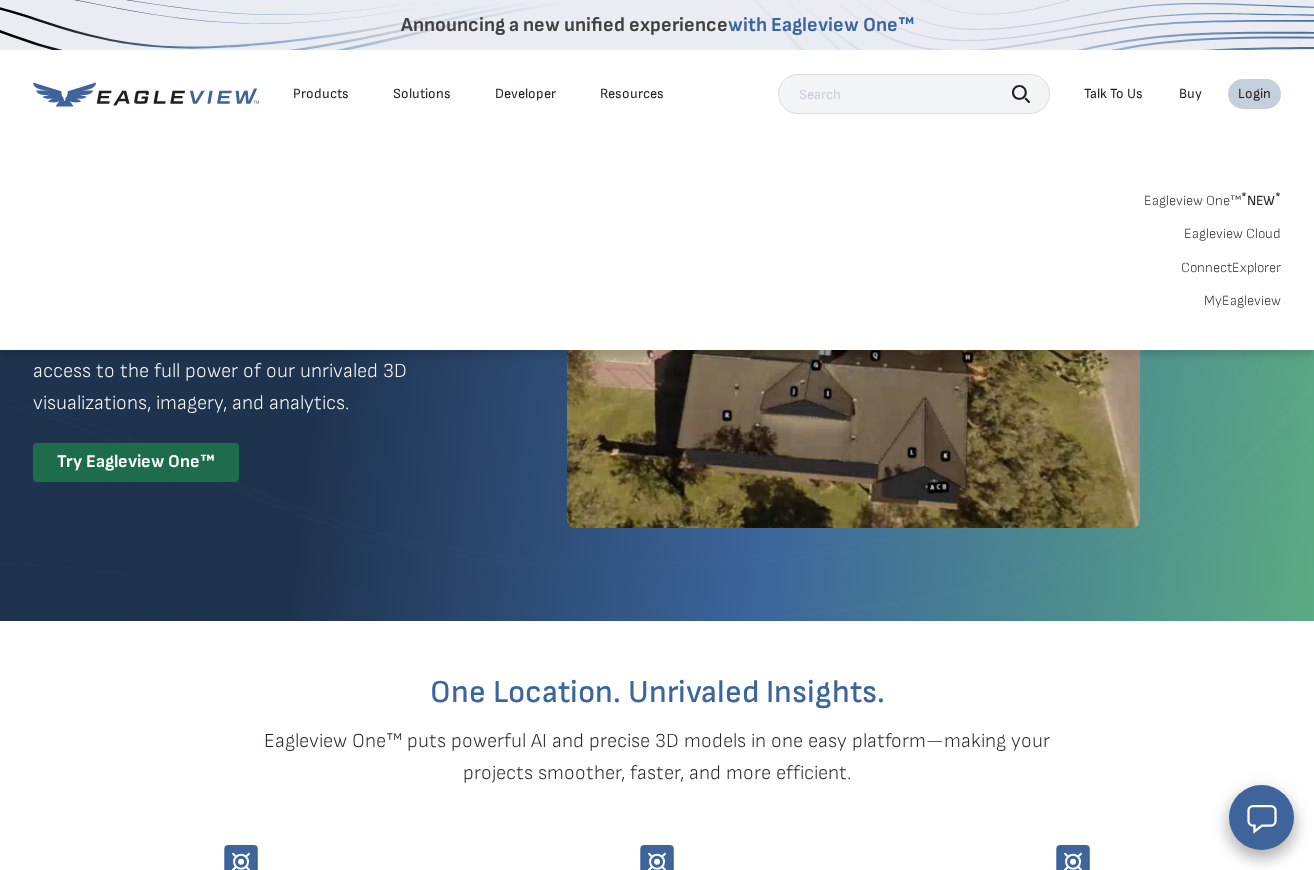click on "MyEagleview" at bounding box center [1242, 301] 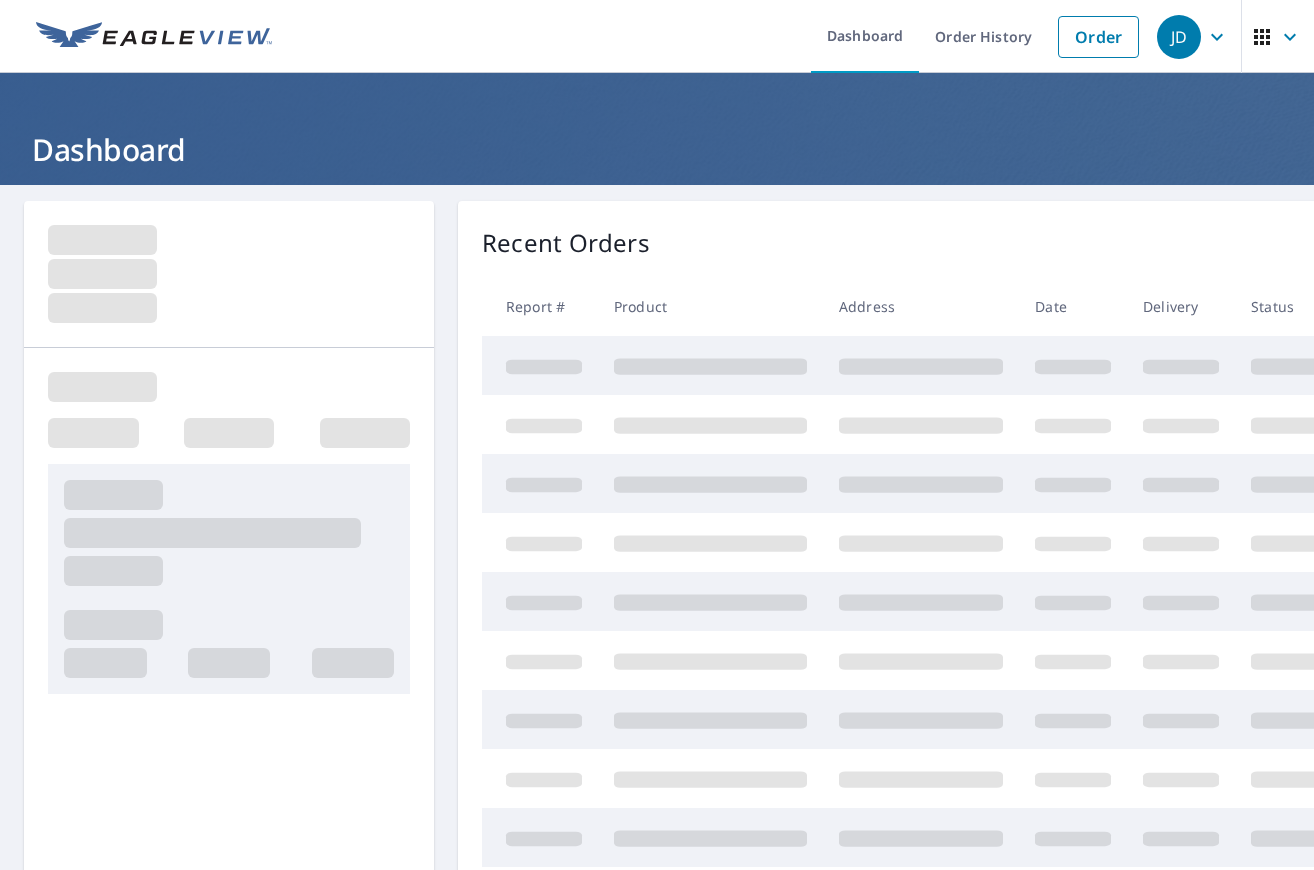 scroll, scrollTop: 0, scrollLeft: 0, axis: both 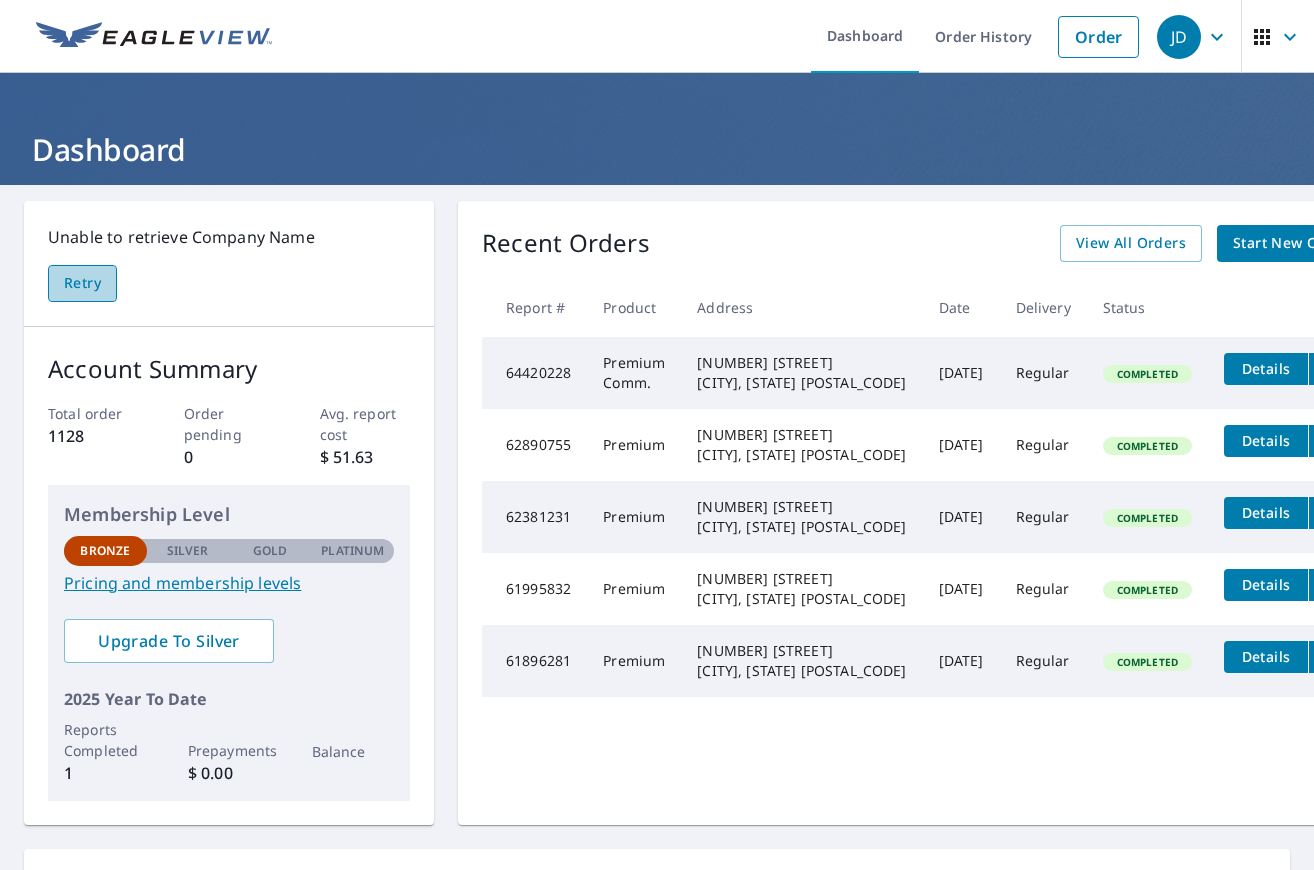 click on "Retry" at bounding box center (82, 283) 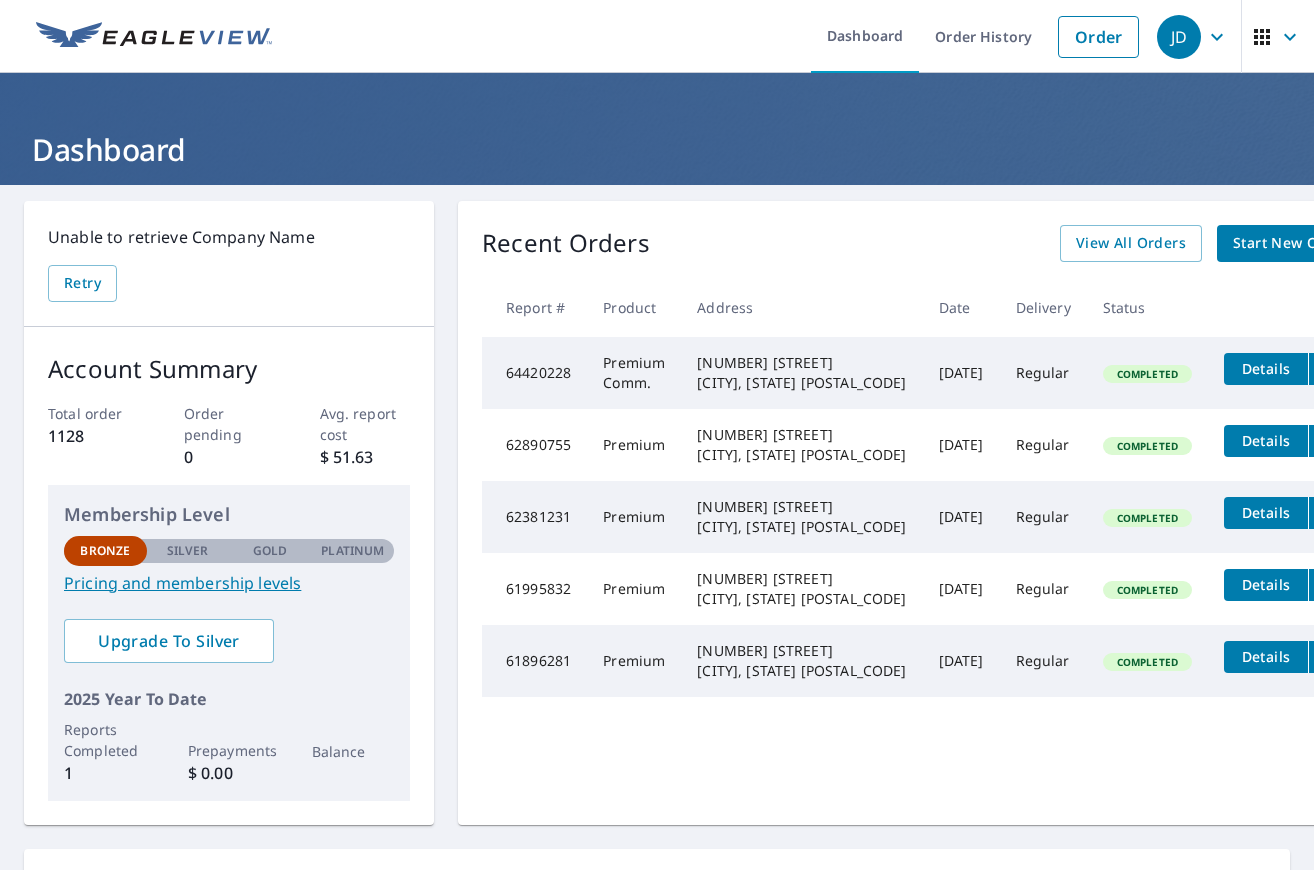 click on "Pricing and membership levels" at bounding box center [229, 583] 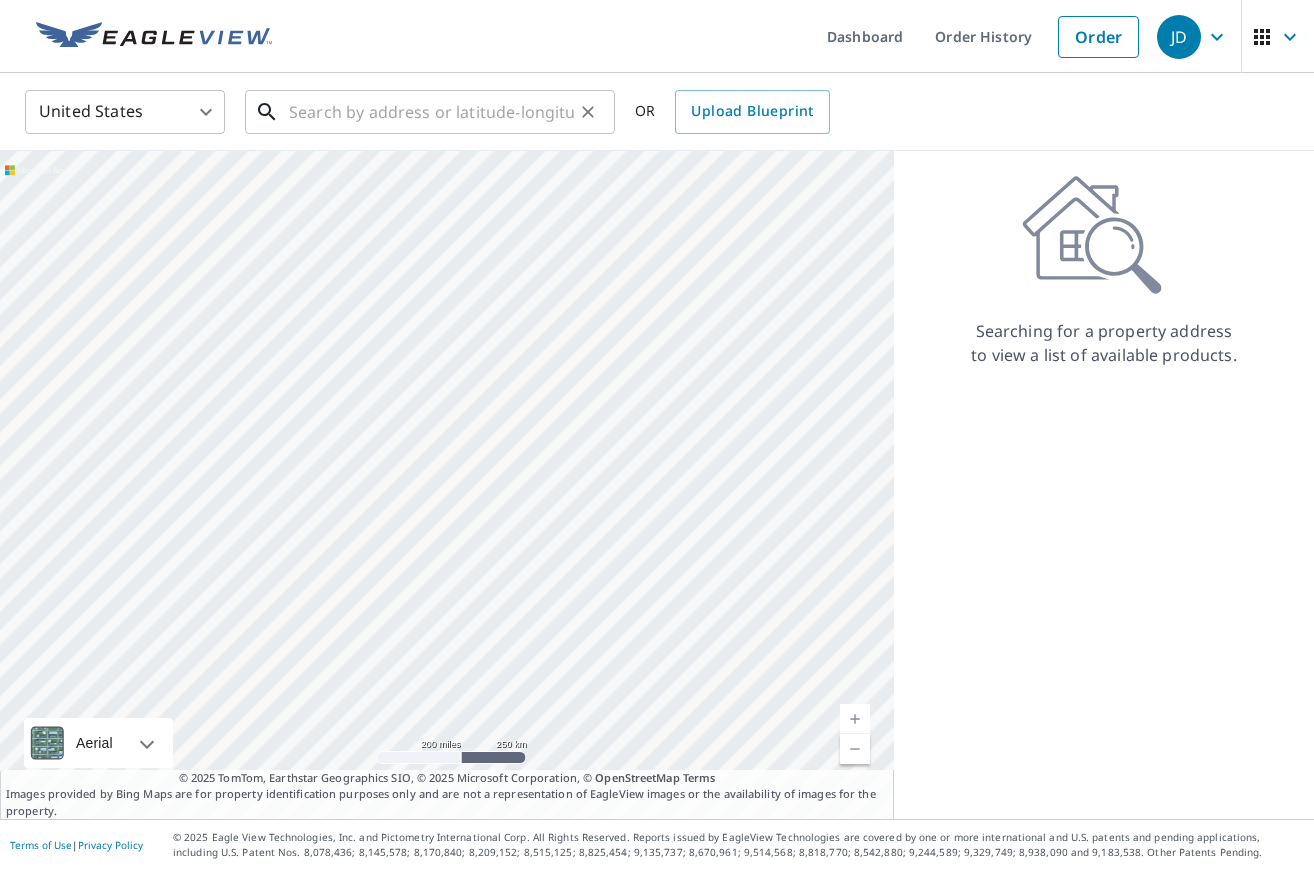 click at bounding box center (431, 112) 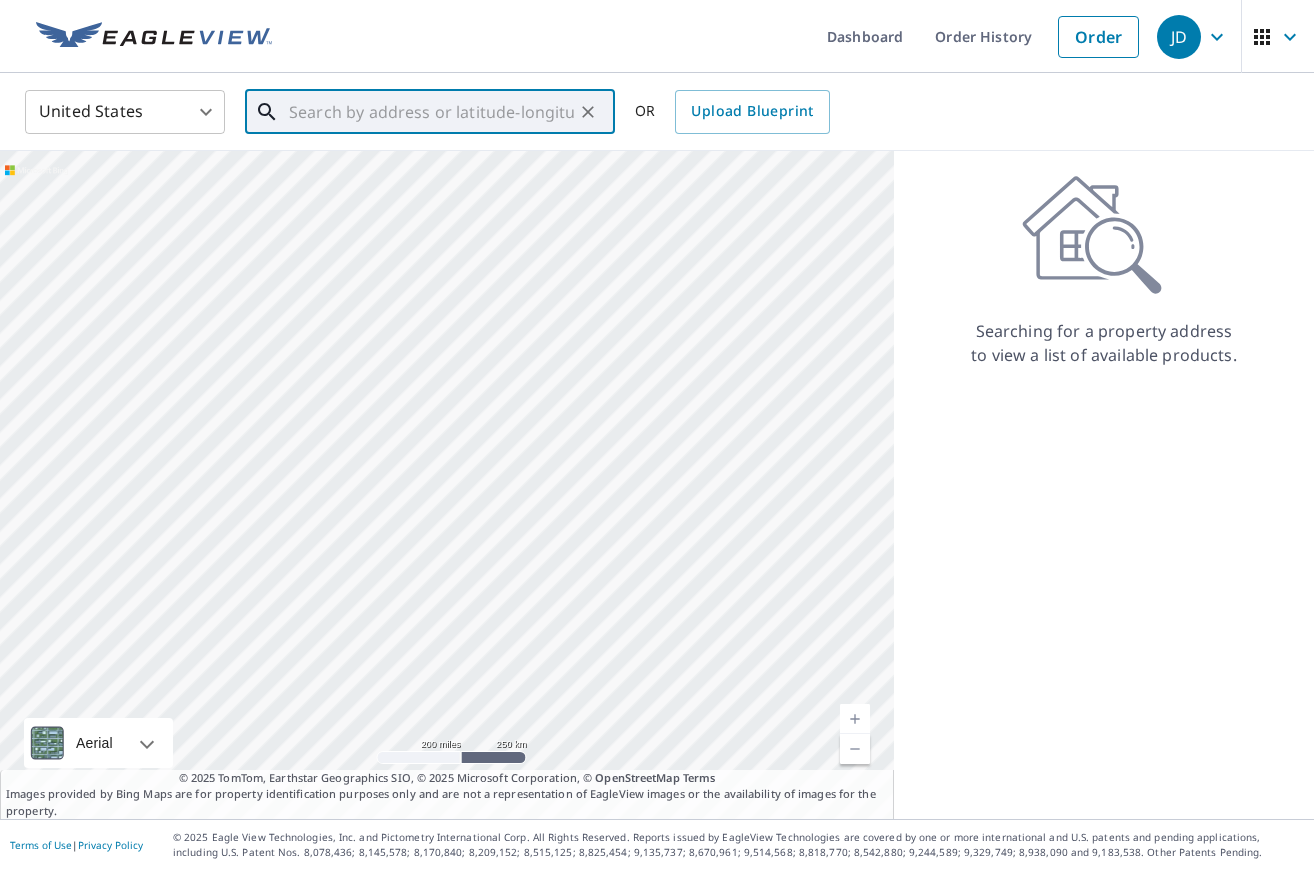 paste on "[NUMBER] [STREET] [CITY], [STATE] [POSTAL_CODE]" 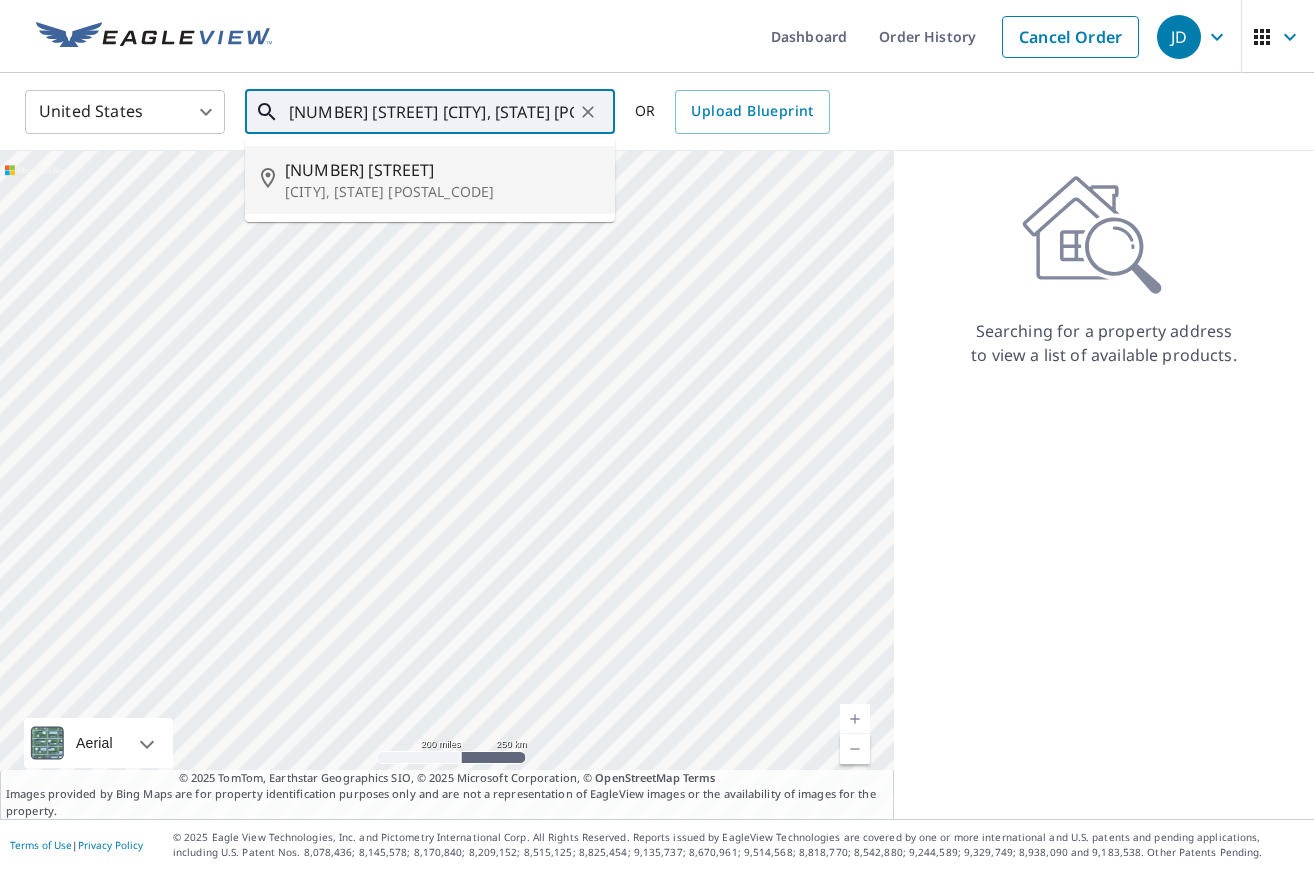 click on "[NUMBER] [STREET]" at bounding box center [442, 170] 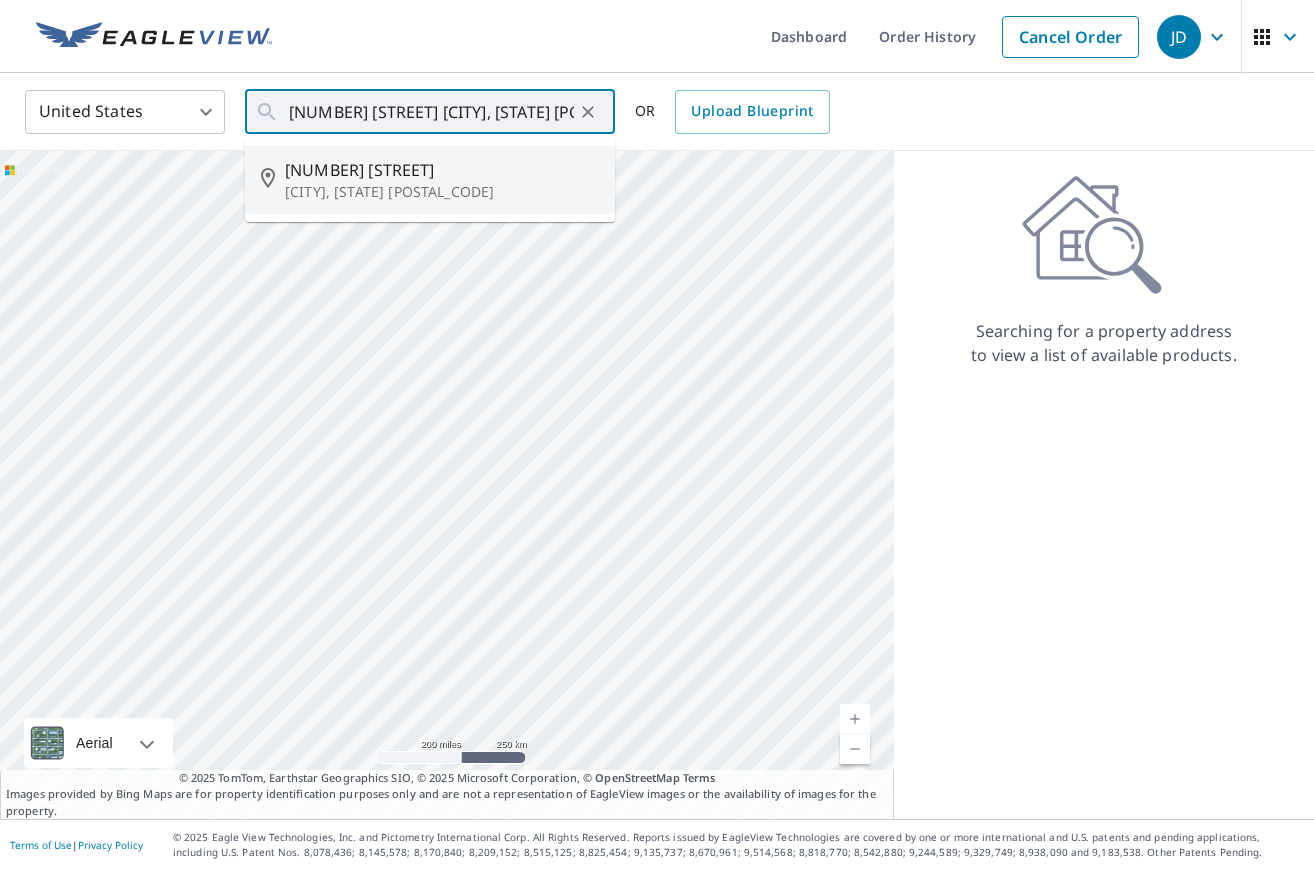 type on "[NUMBER] [STREET] [CITY], [STATE] [POSTAL_CODE]" 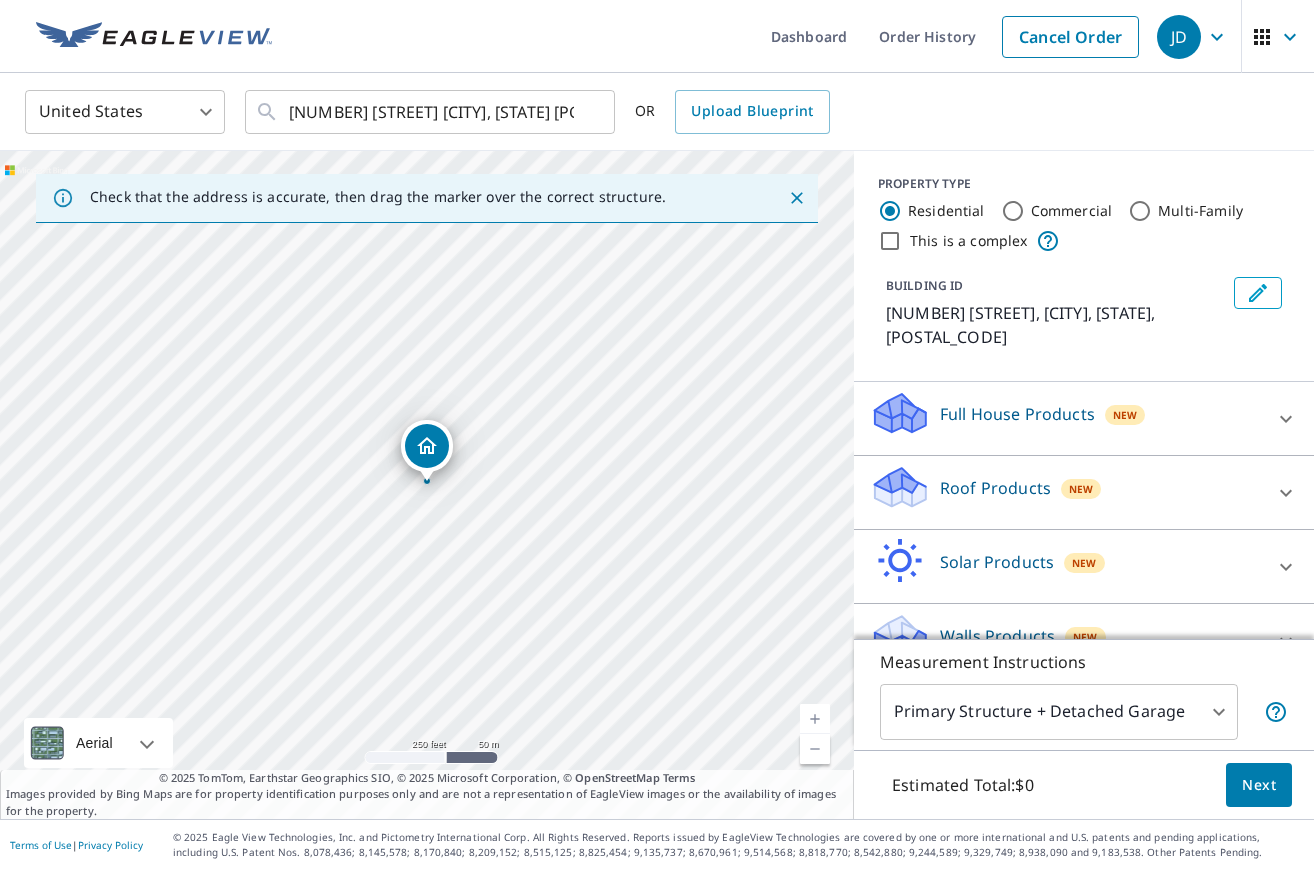 scroll, scrollTop: 0, scrollLeft: 0, axis: both 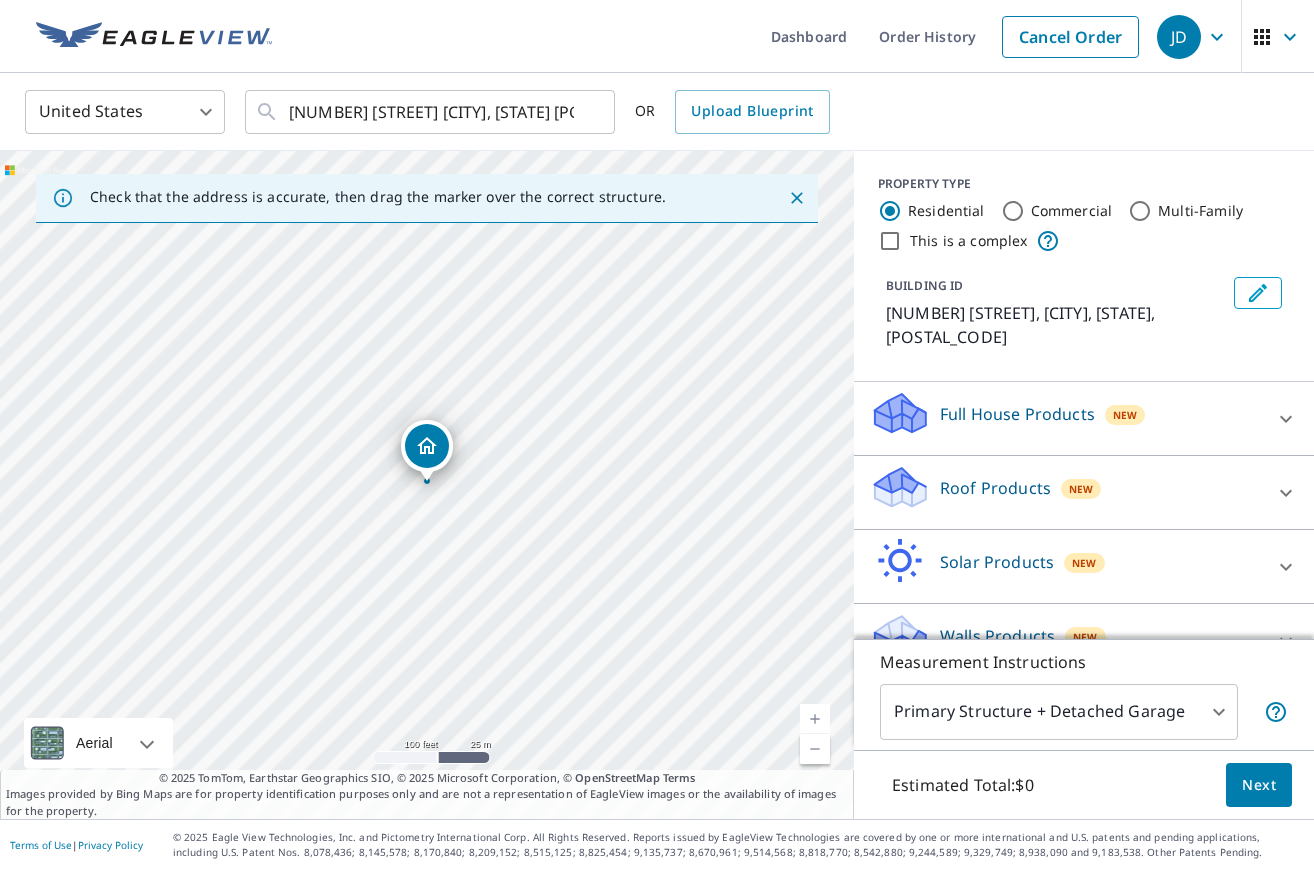 click at bounding box center [815, 719] 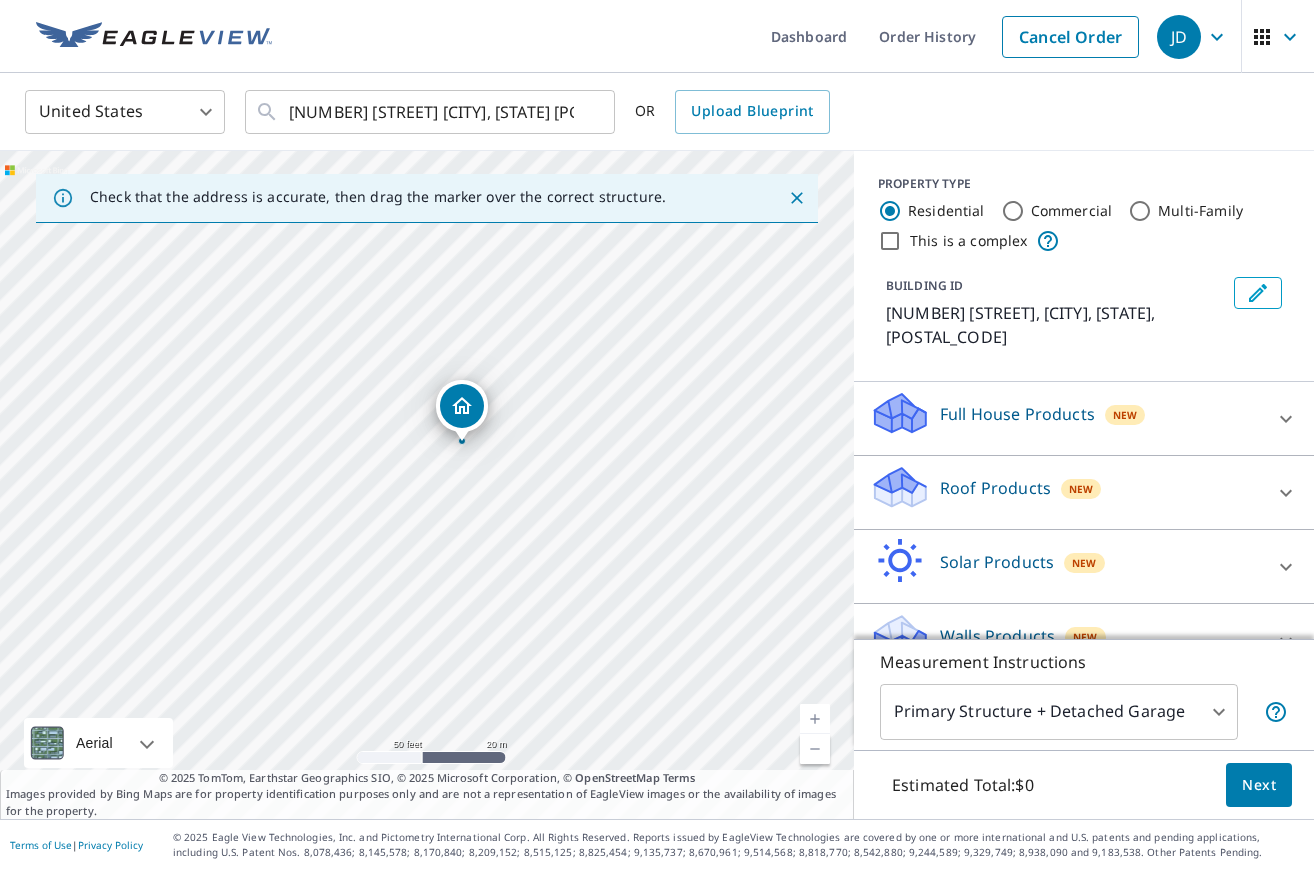 drag, startPoint x: 333, startPoint y: 603, endPoint x: 504, endPoint y: 578, distance: 172.81783 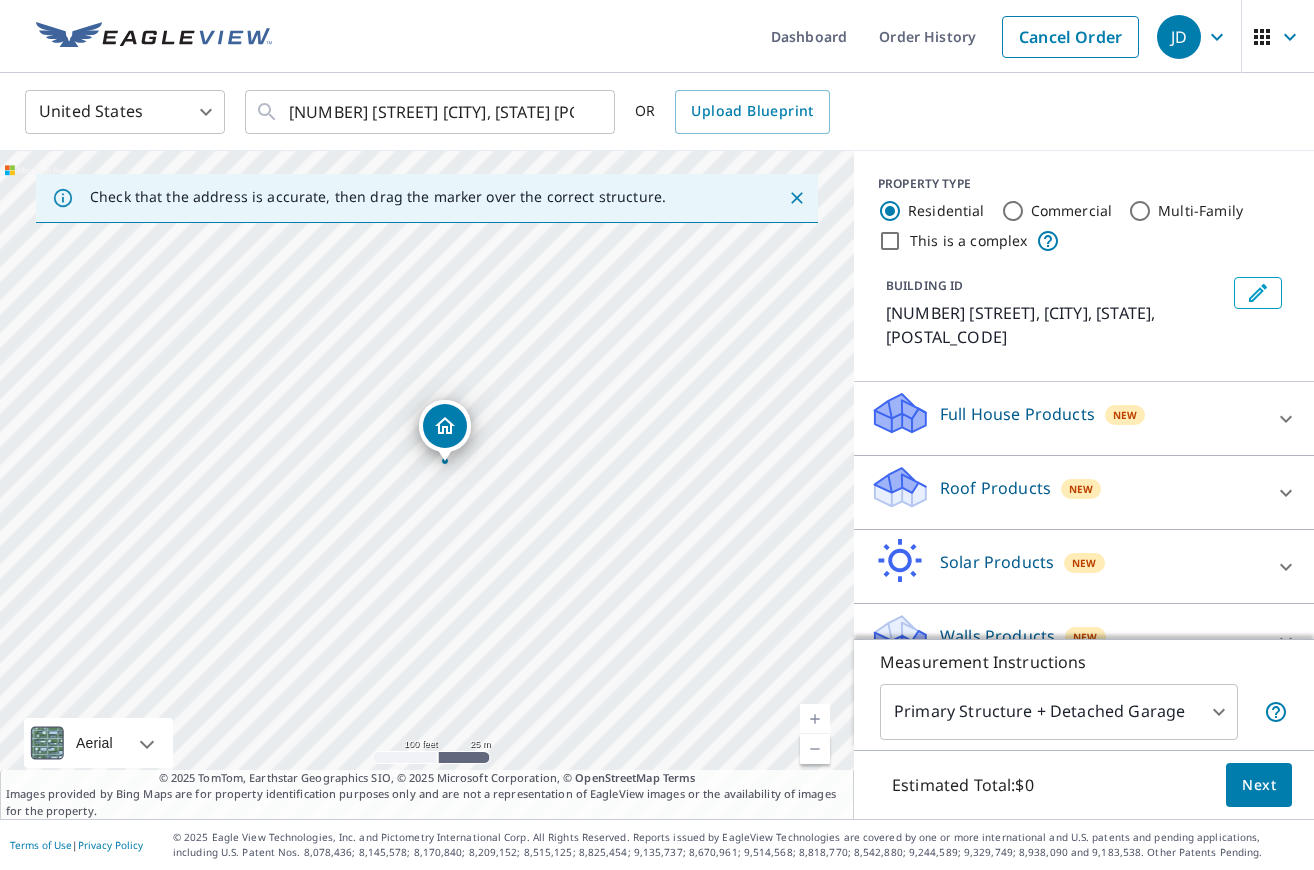 click at bounding box center (815, 749) 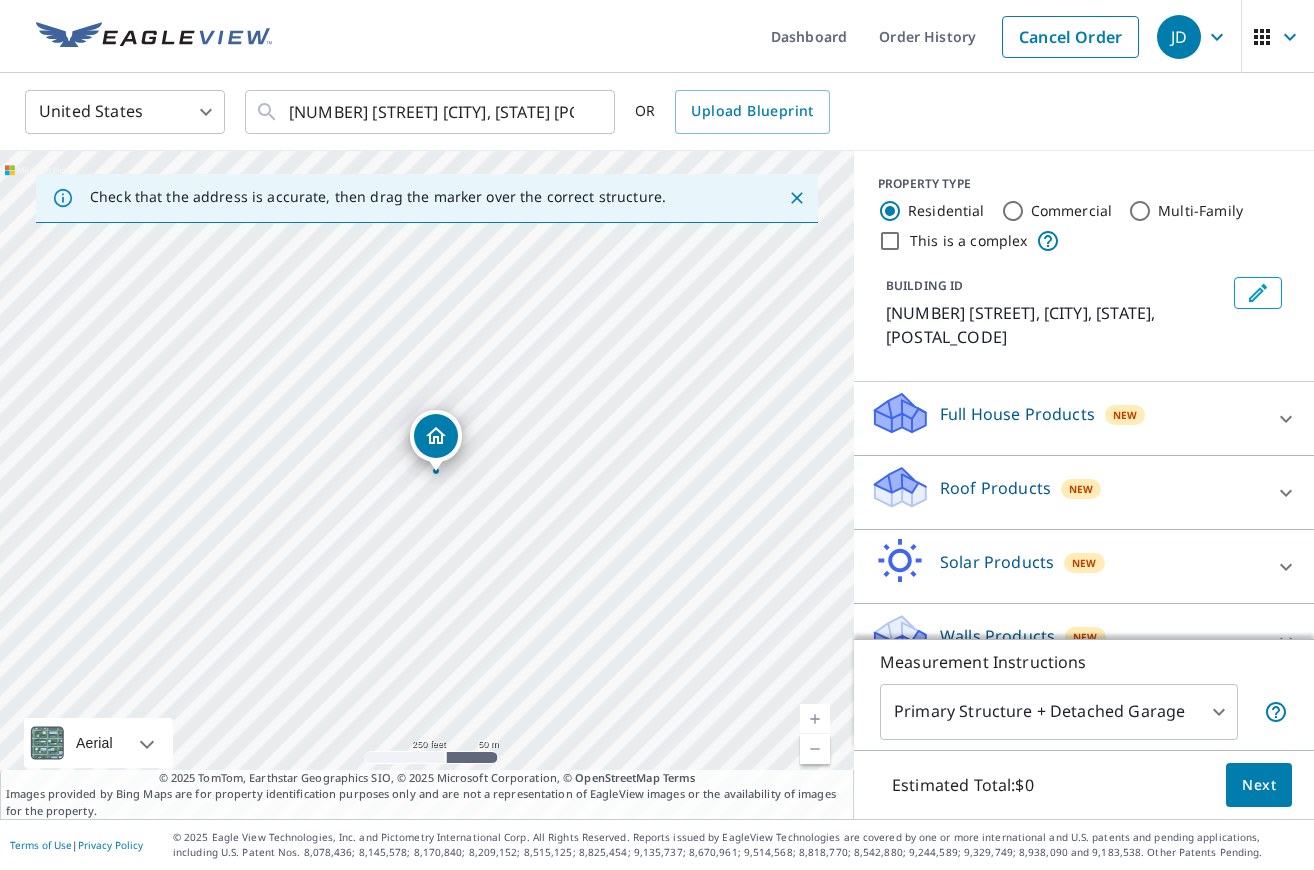 click at bounding box center [815, 749] 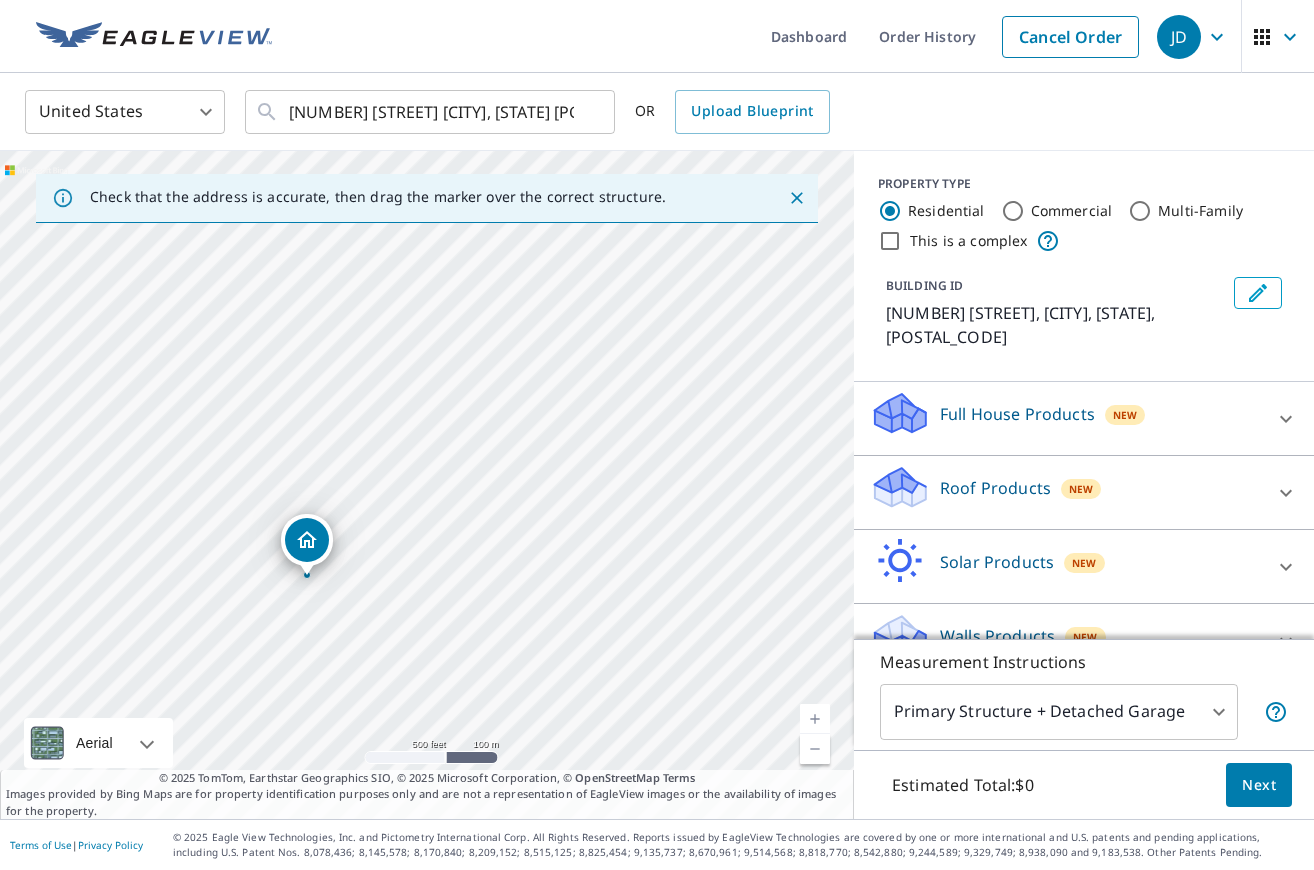 drag, startPoint x: 588, startPoint y: 519, endPoint x: 473, endPoint y: 602, distance: 141.82384 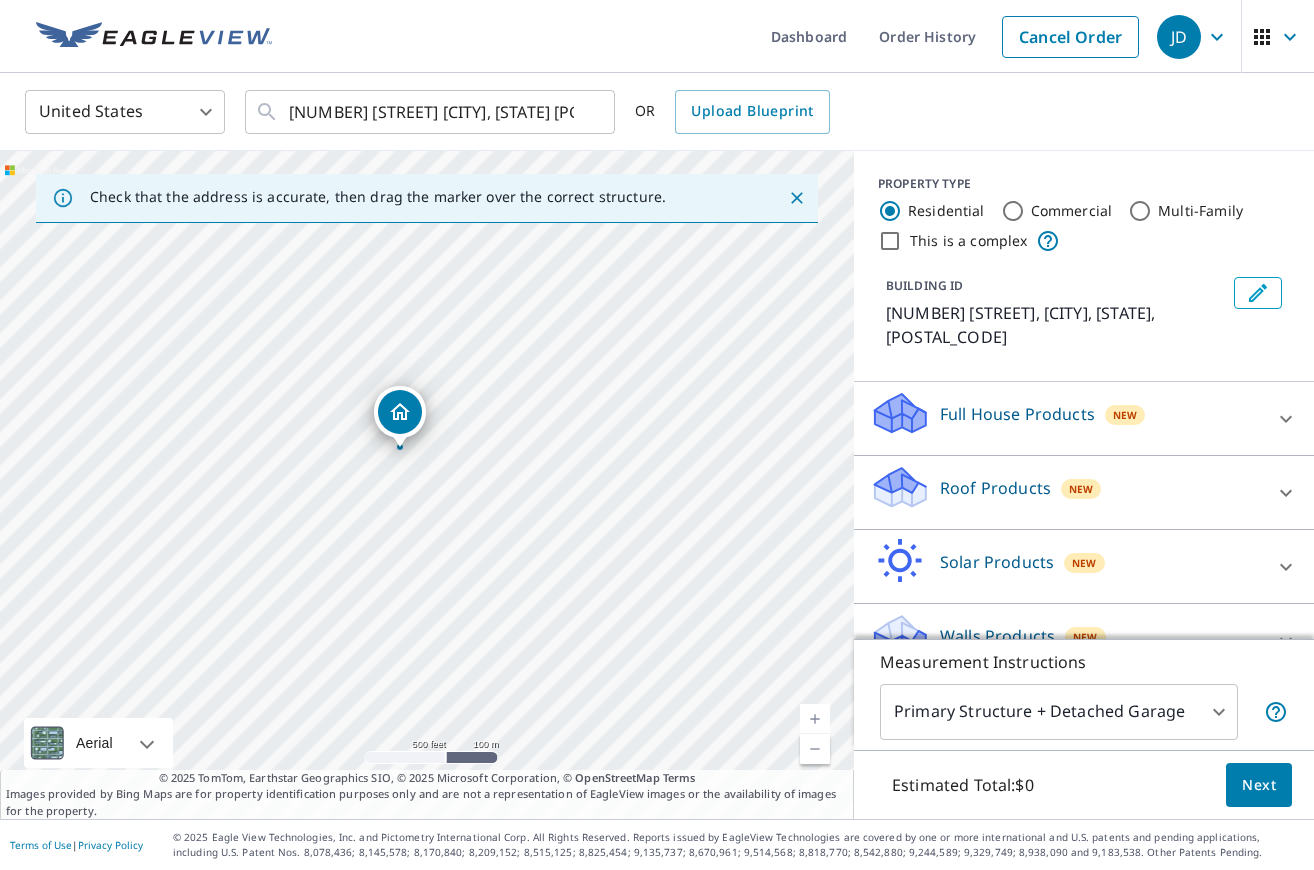drag, startPoint x: 327, startPoint y: 560, endPoint x: 402, endPoint y: 448, distance: 134.79243 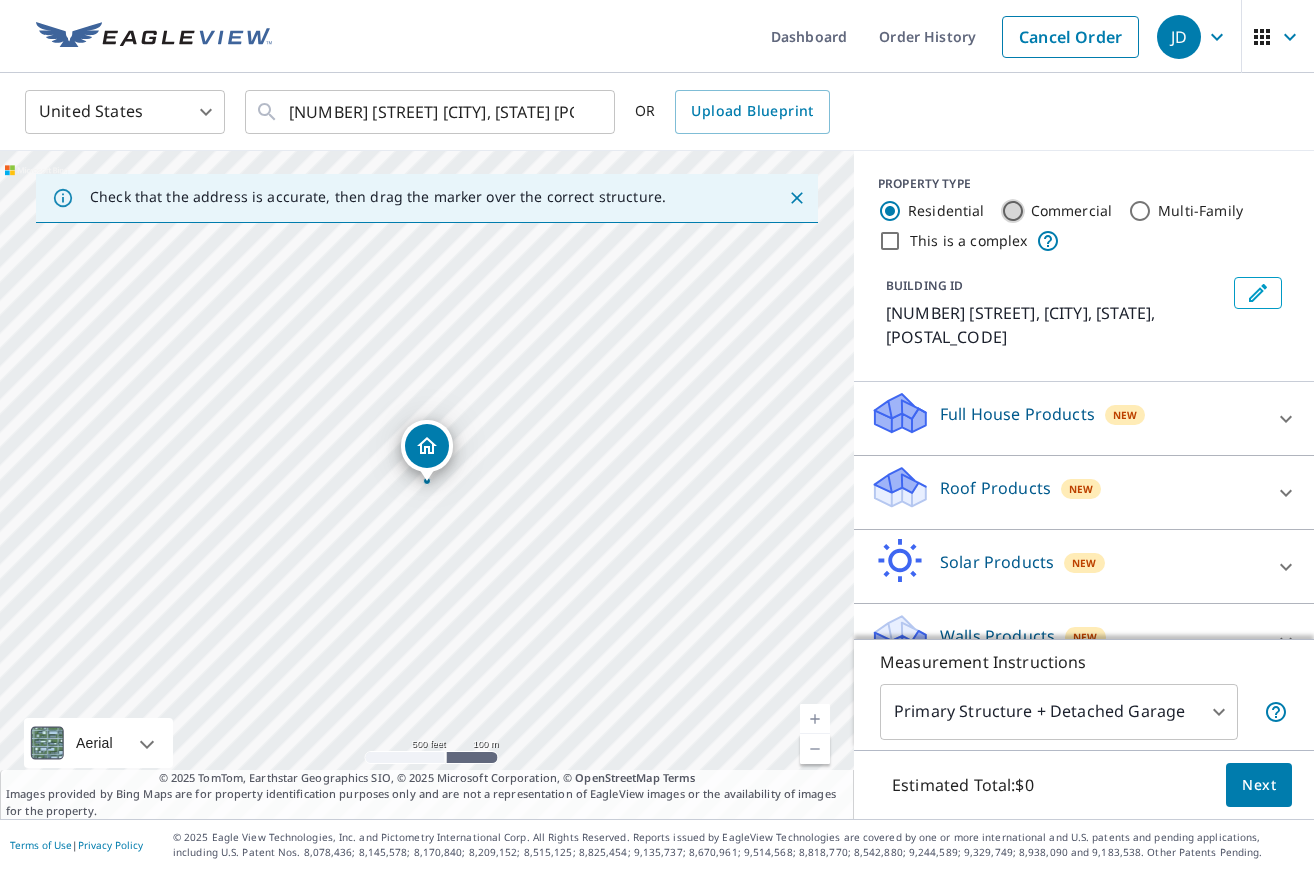 click on "Commercial" at bounding box center [1013, 211] 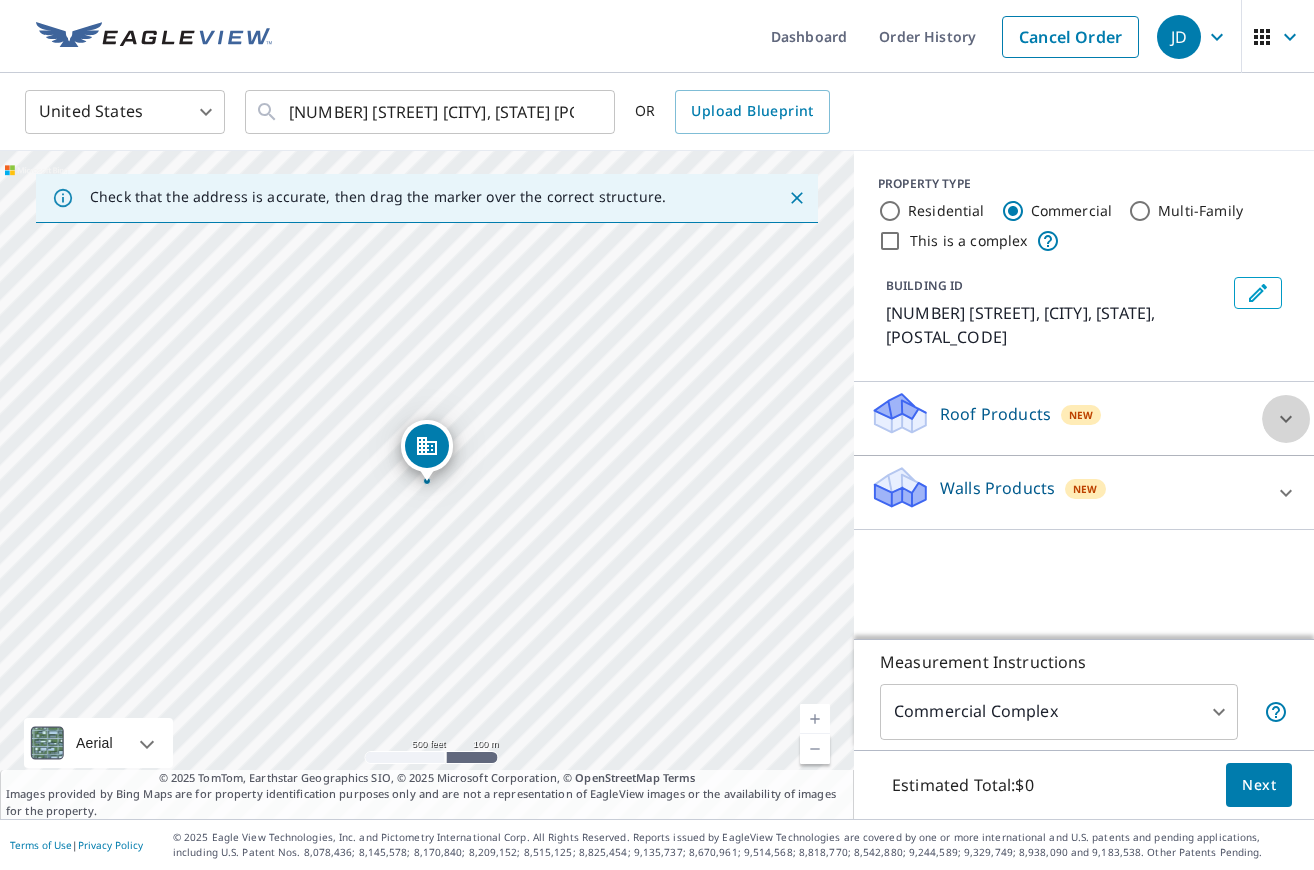 click 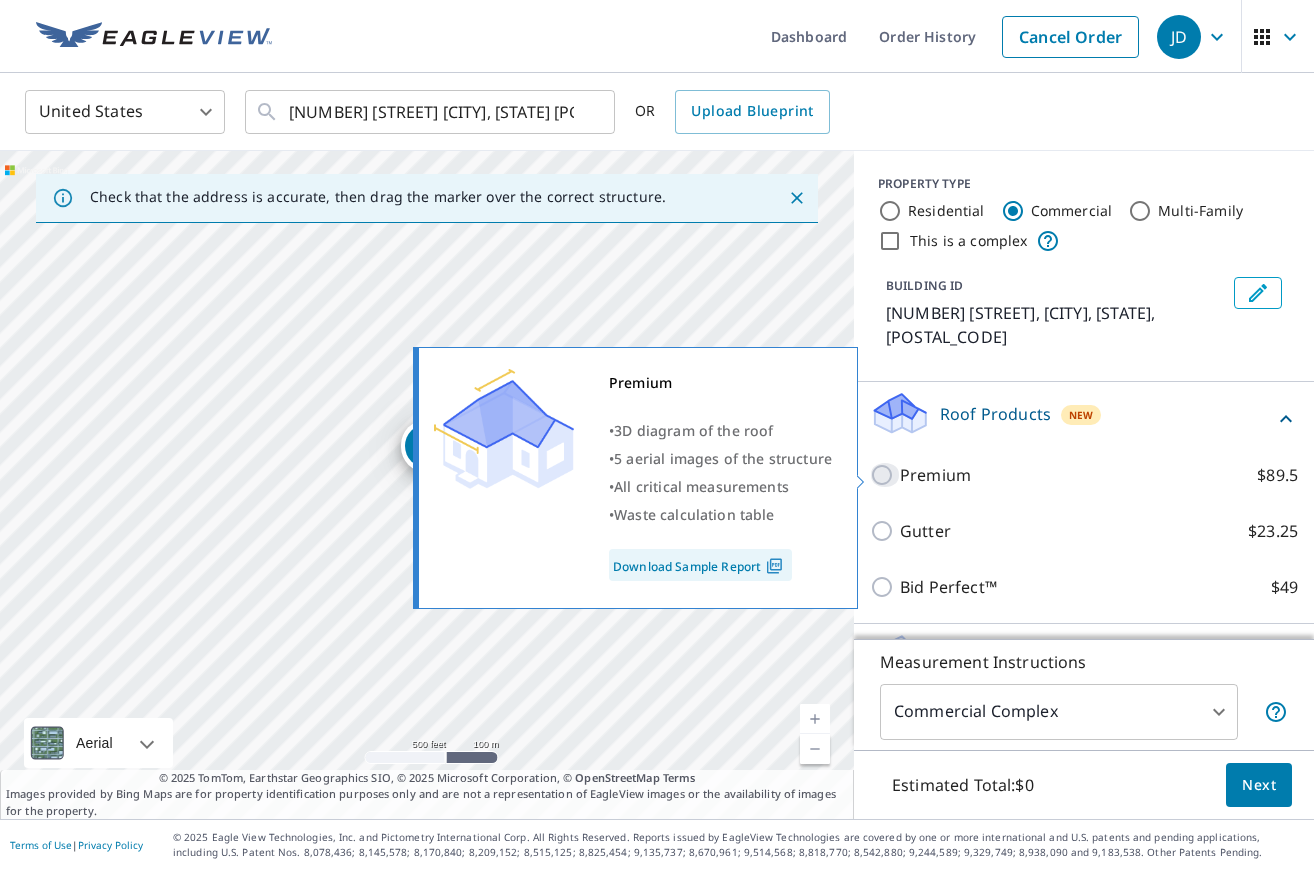 click on "Premium $89.5" at bounding box center [885, 475] 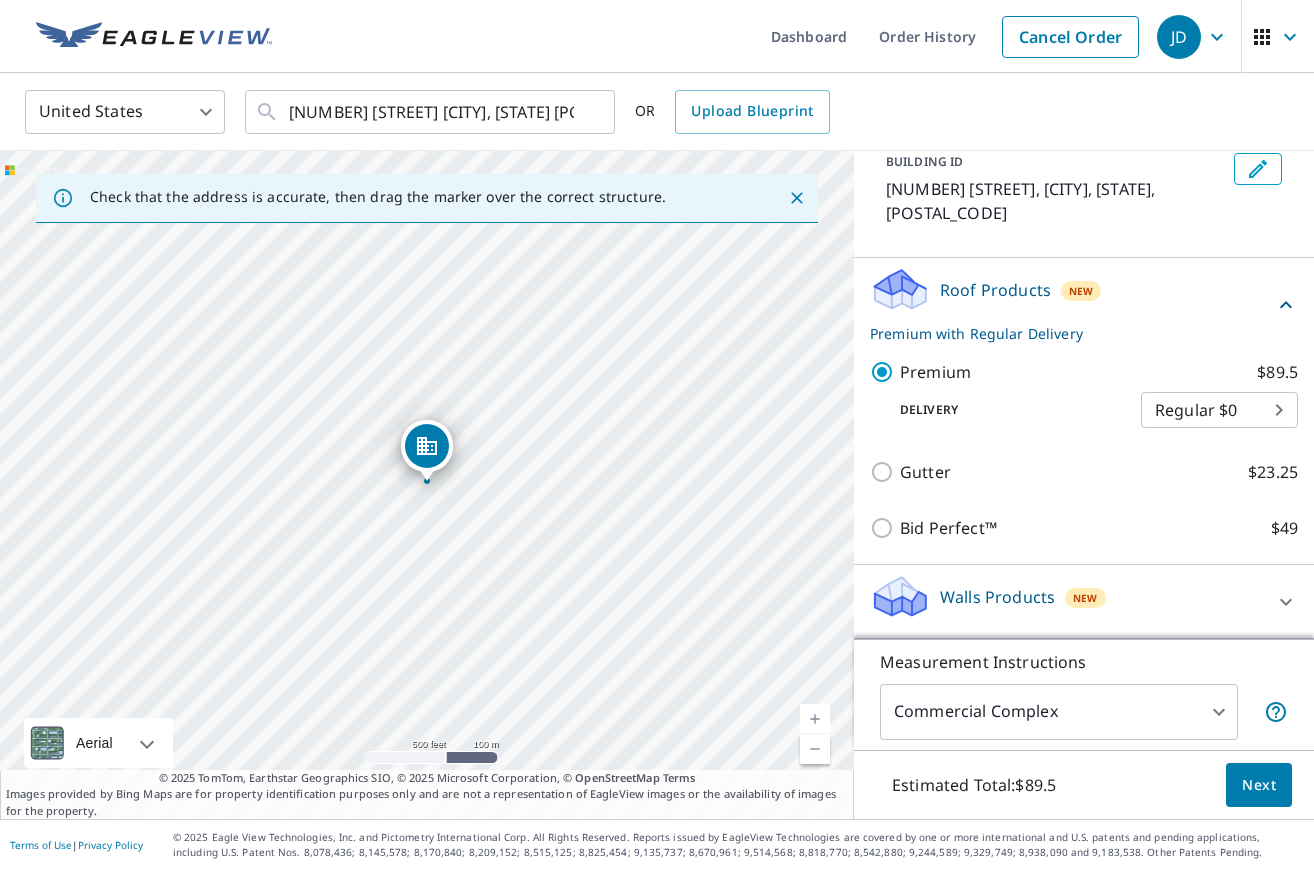 scroll, scrollTop: 124, scrollLeft: 0, axis: vertical 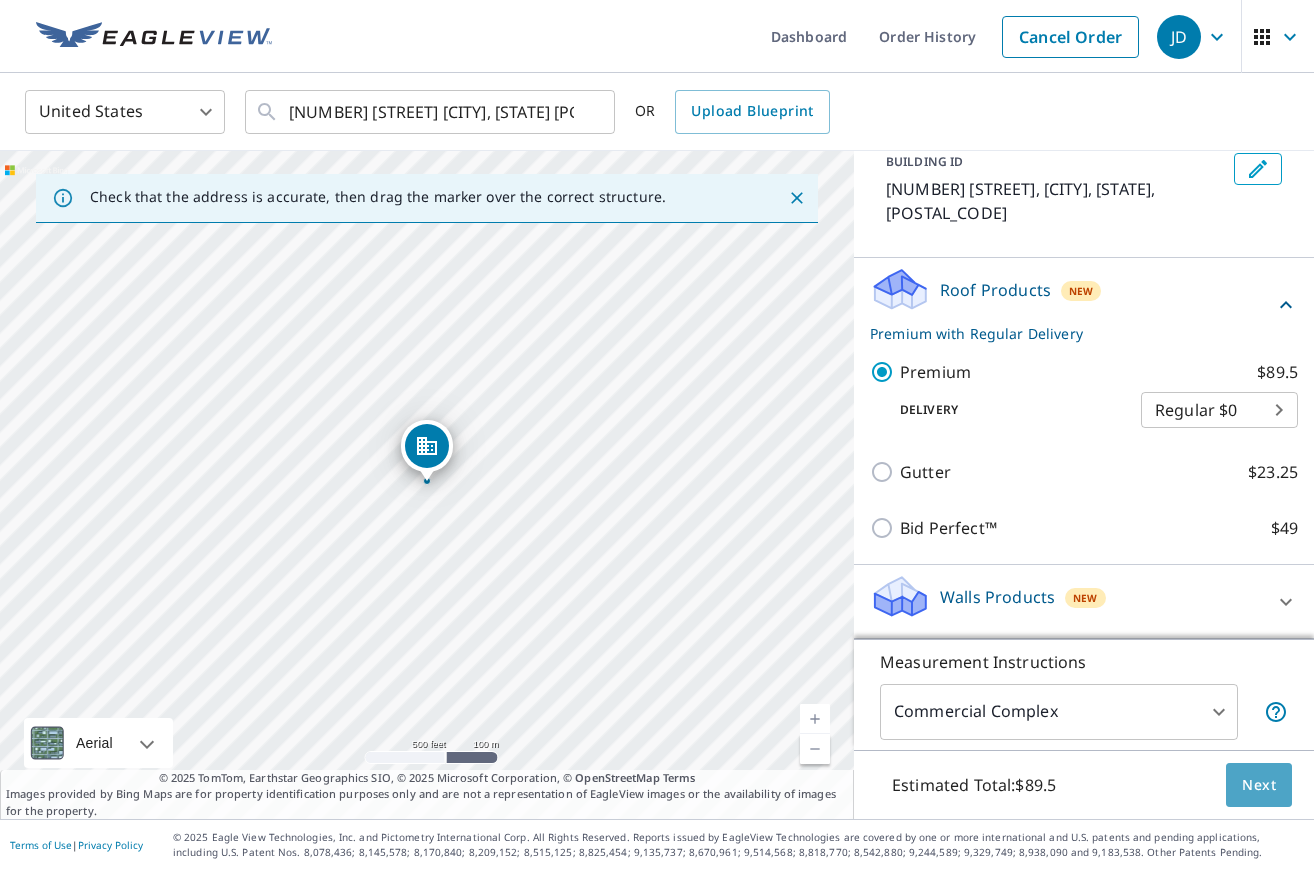 click on "Next" at bounding box center (1259, 785) 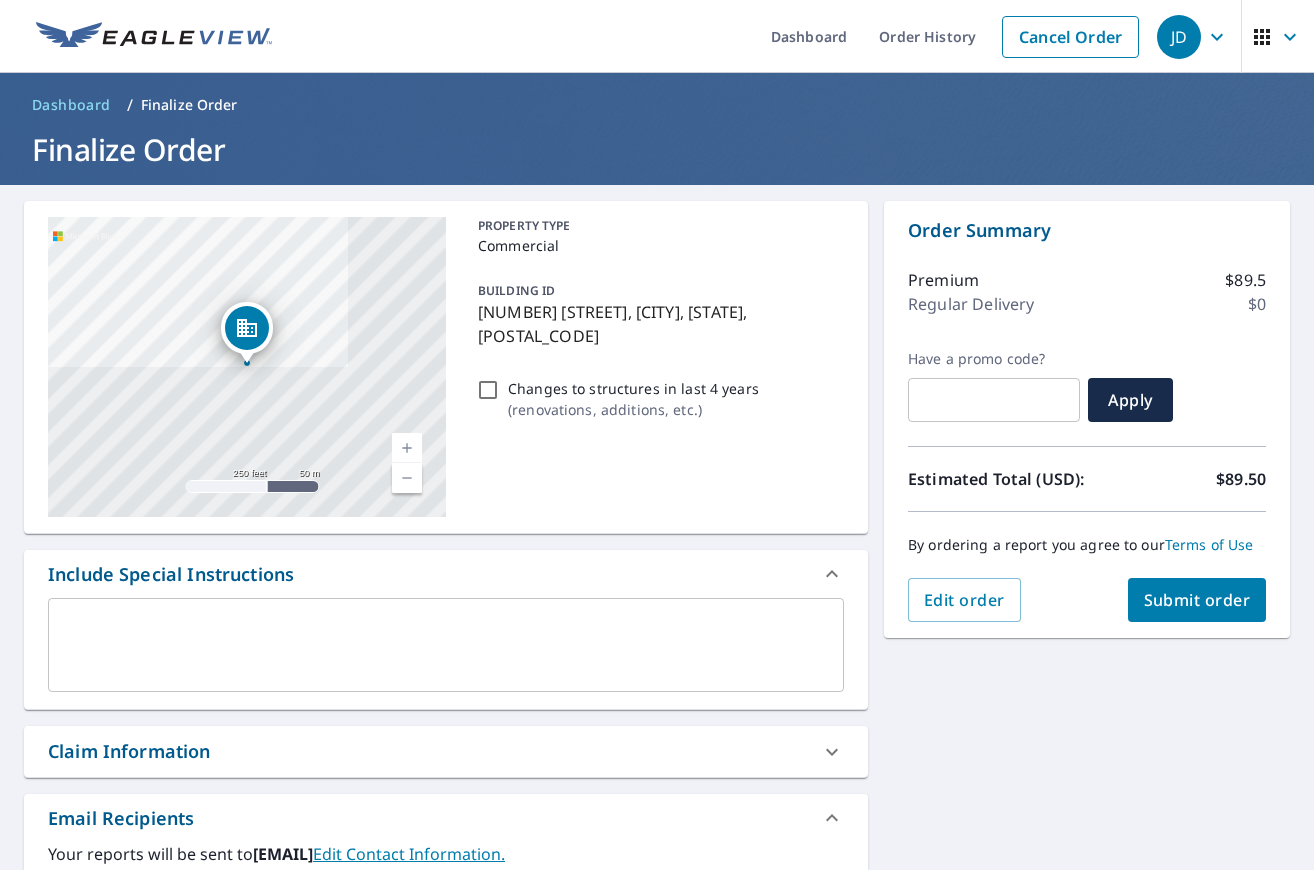 click on "Changes to structures in last 4 years ( renovations, additions, etc. )" at bounding box center (488, 390) 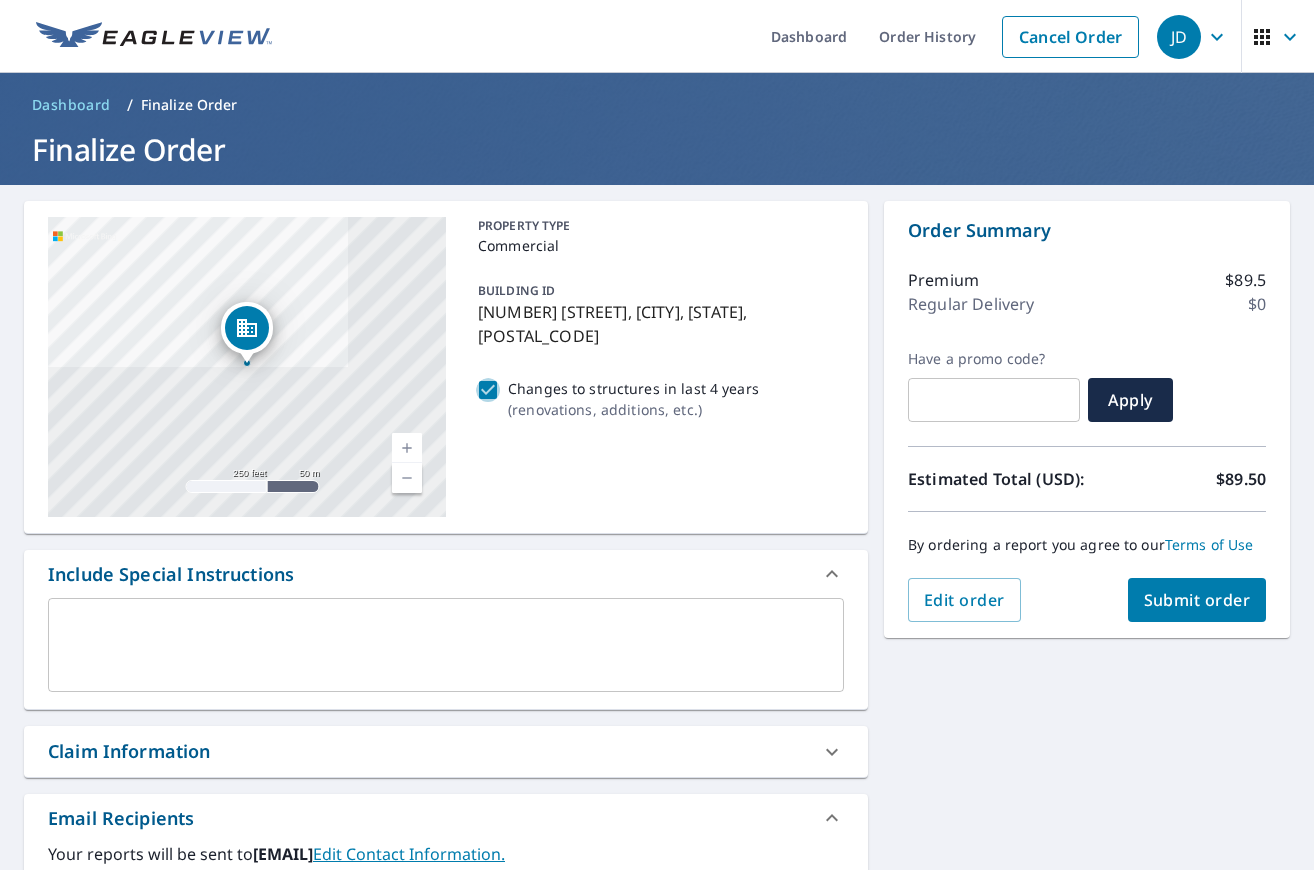 click on "Changes to structures in last 4 years ( renovations, additions, etc. )" at bounding box center [488, 390] 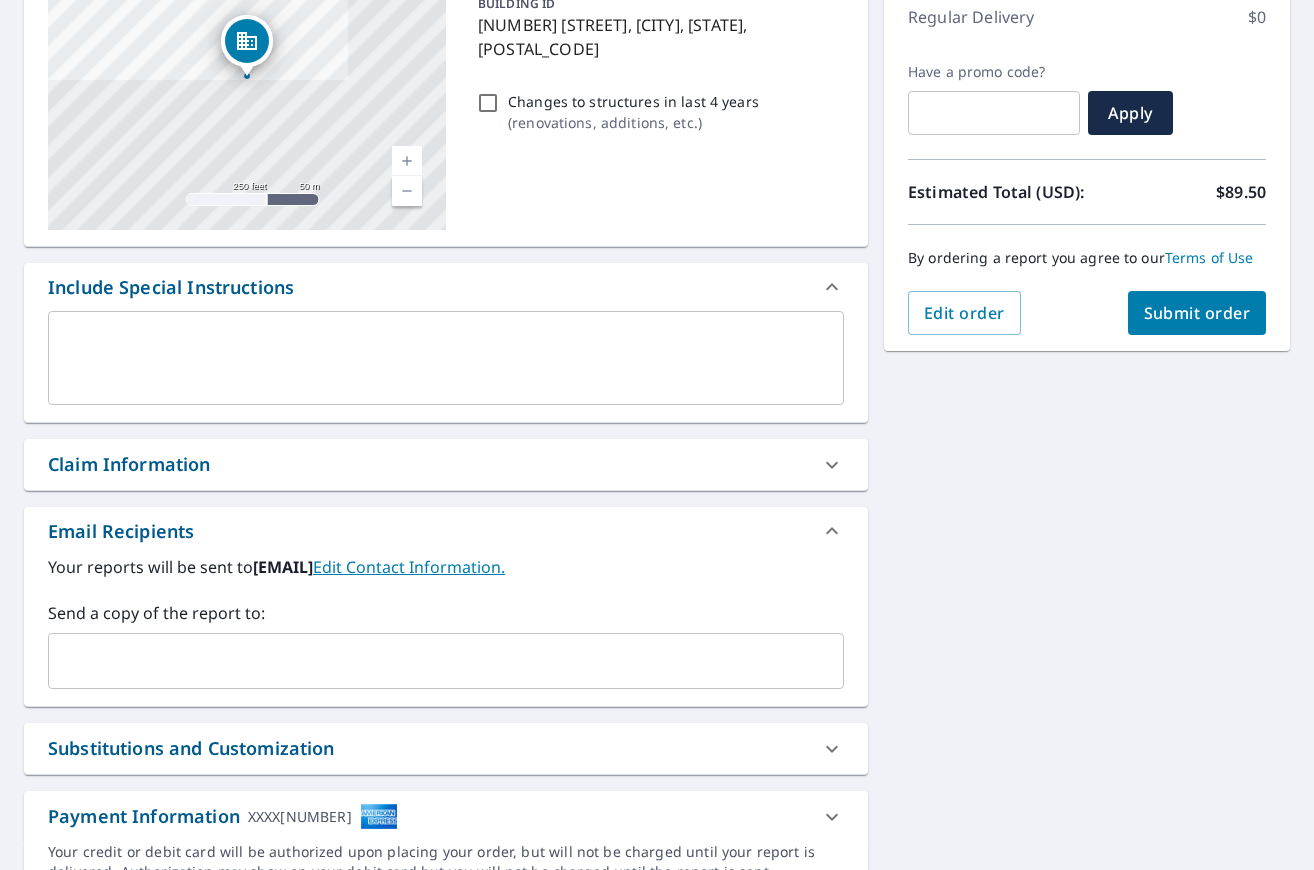 scroll, scrollTop: 310, scrollLeft: 0, axis: vertical 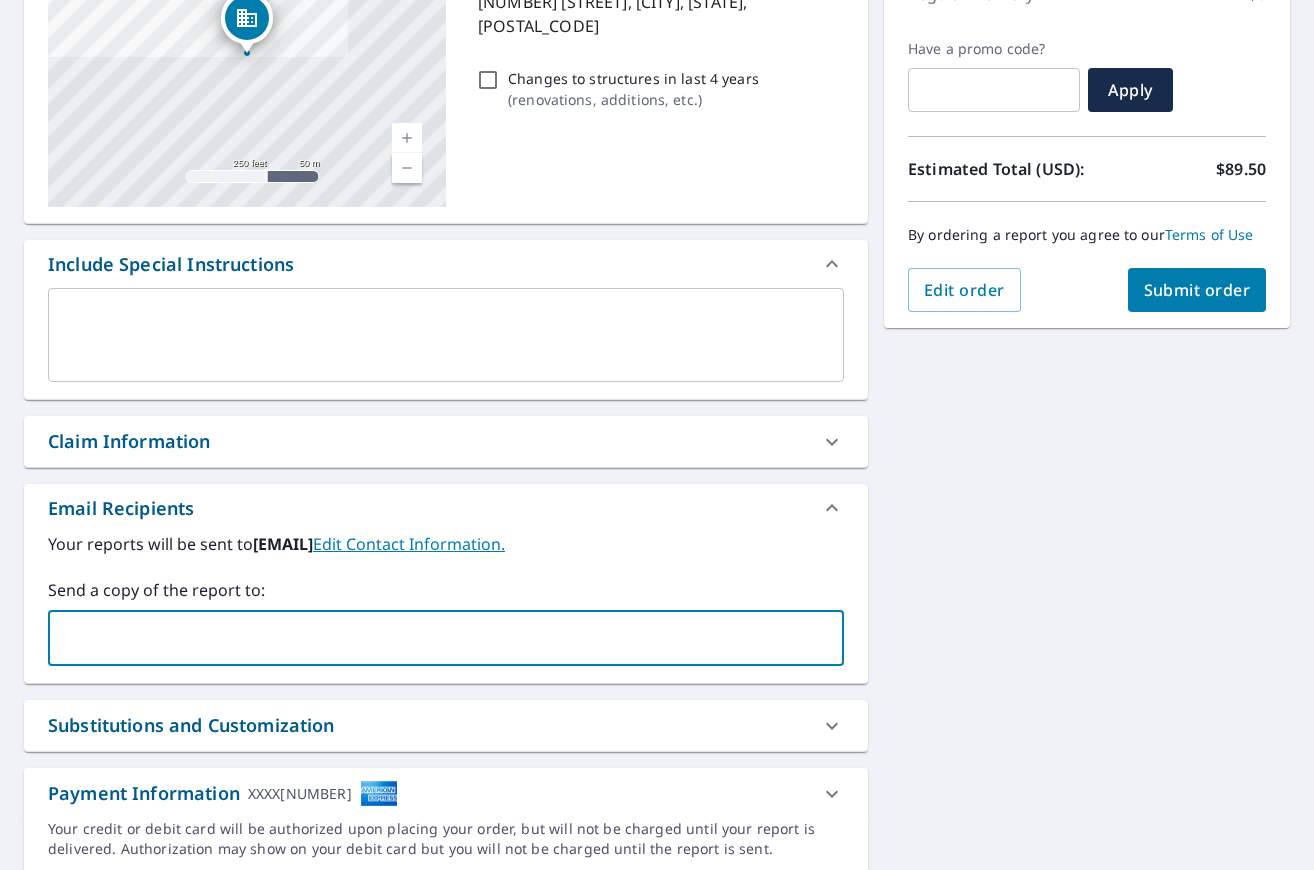 type on "[EMAIL]" 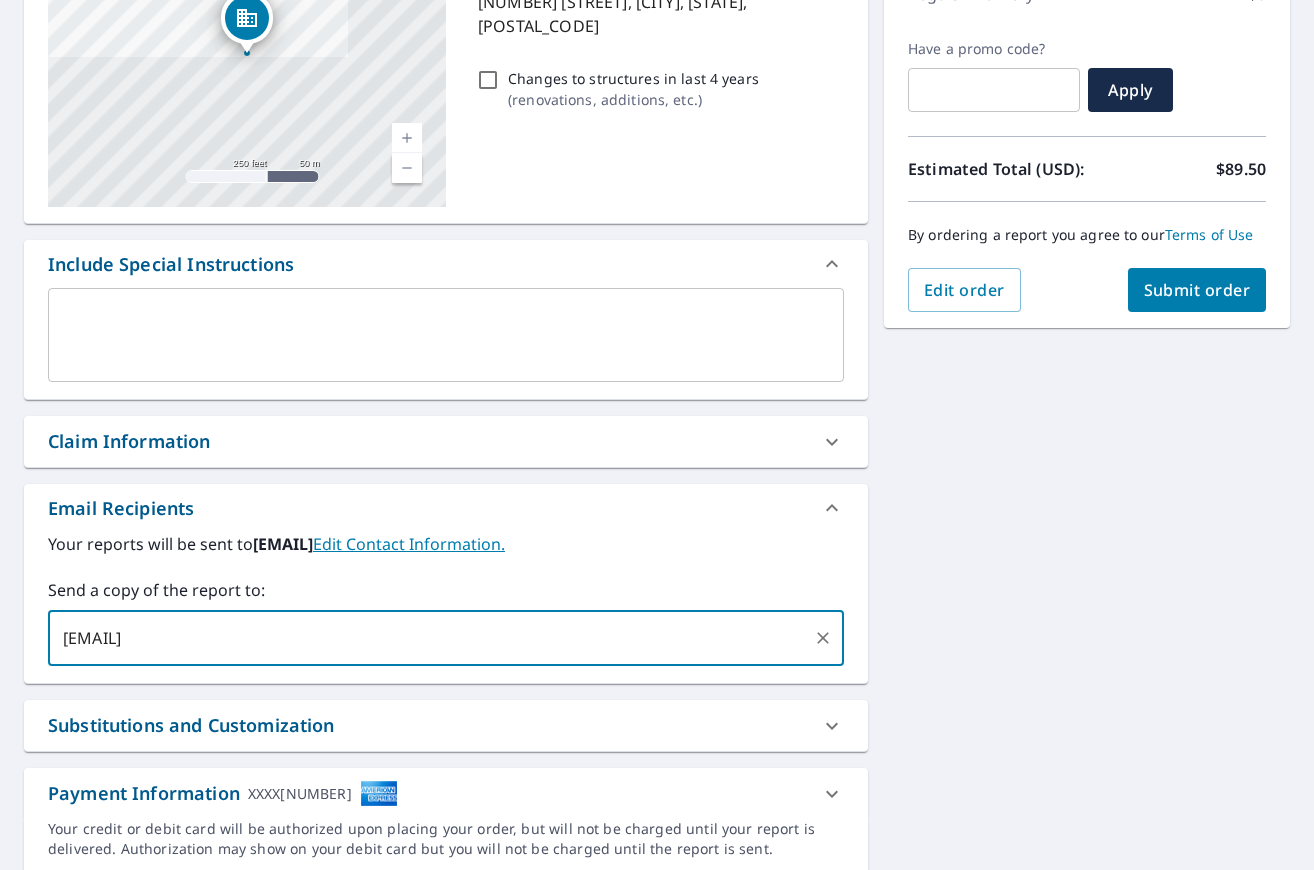type 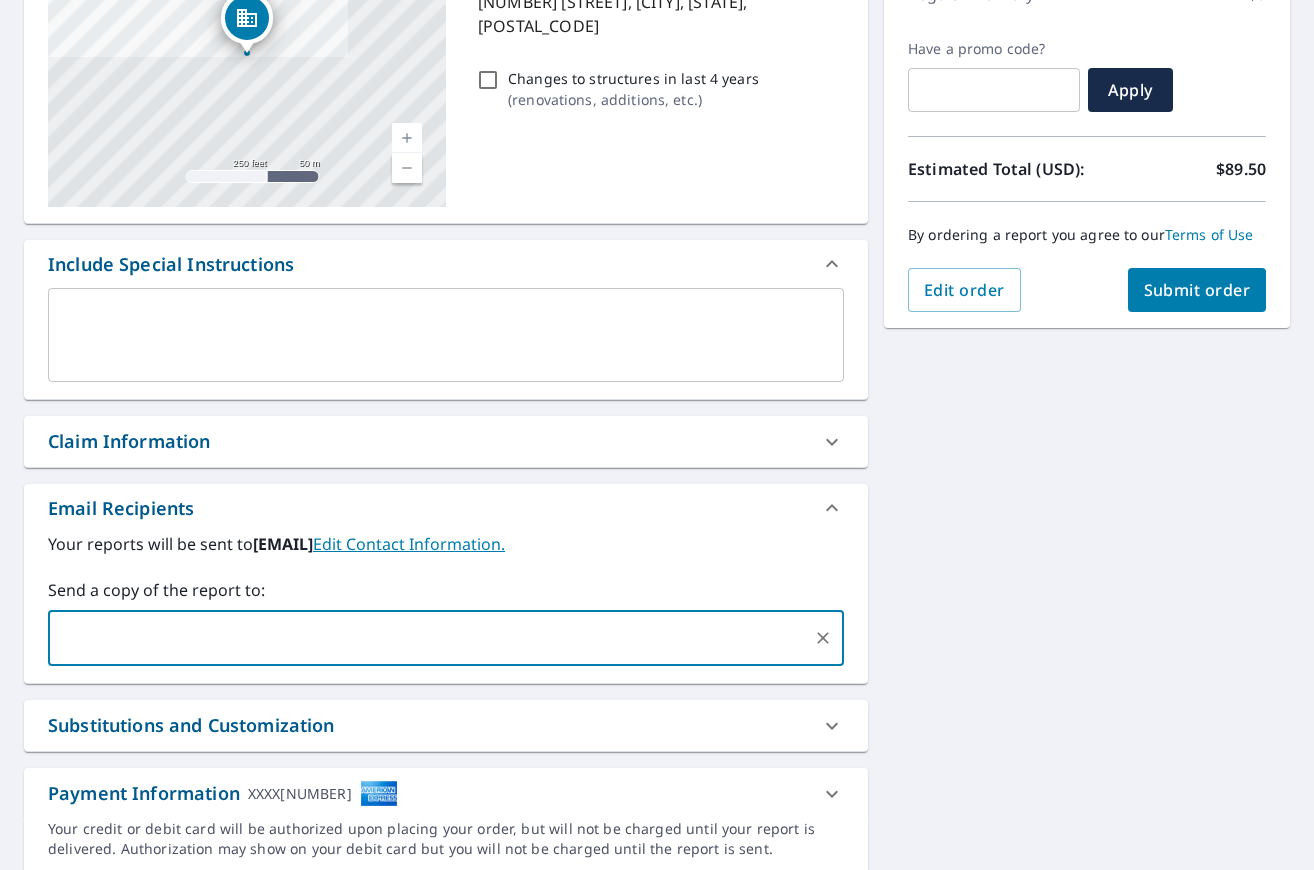 click on "[NUMBER] [STREET] [CITY], [STATE] [POSTAL_CODE] Aerial Road A standard road map Aerial A detailed look from above Labels Labels 250 feet 50 m © 2025 TomTom, © Vexcel Imaging, © 2025 Microsoft Corporation,  © OpenStreetMap Terms PROPERTY TYPE Commercial BUILDING ID [NUMBER] [STREET], [CITY], [STATE], [POSTAL_CODE] Changes to structures in last 4 years ( renovations, additions, etc. ) Include Special Instructions x ​ Claim Information Claim number ​ Claim information ​ PO number ​ Date of loss ​ Cat ID ​ Email Recipients Your reports will be sent to  [EMAIL].  Edit Contact Information. Send a copy of the report to: ​ Substitutions and Customization Roof measurement report substitutions If a Premium Report is unavailable send me an Extended Coverage 3D Report: Yes No Ask If an Extended Coverage 3D Report is unavailable send me an Extended Coverage 2D Report: Yes No Ask If a Commercial/Multi-Family Report is unavailable send me a Residential Report: Yes No Ask DXF RXF XML" at bounding box center [657, 383] 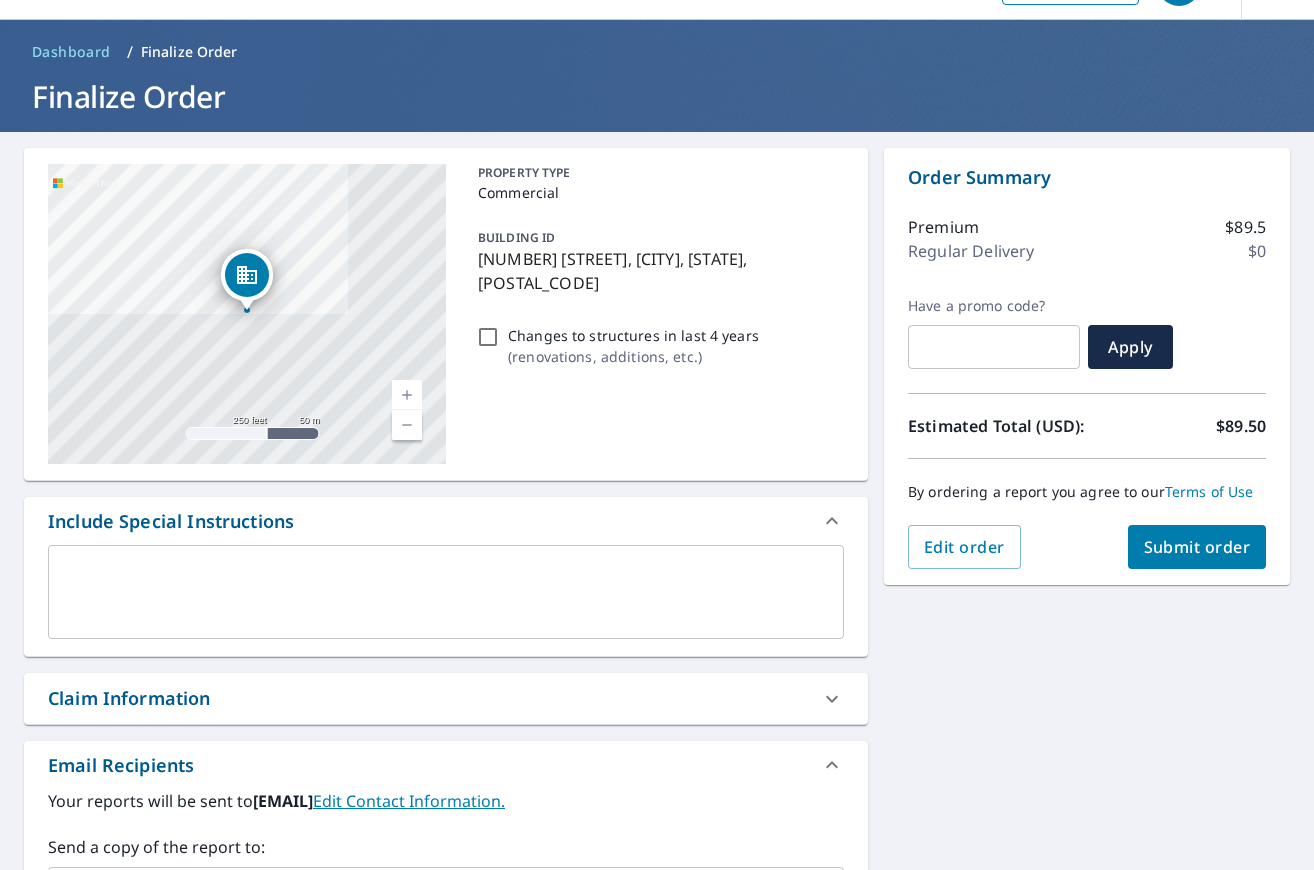 scroll, scrollTop: 0, scrollLeft: 0, axis: both 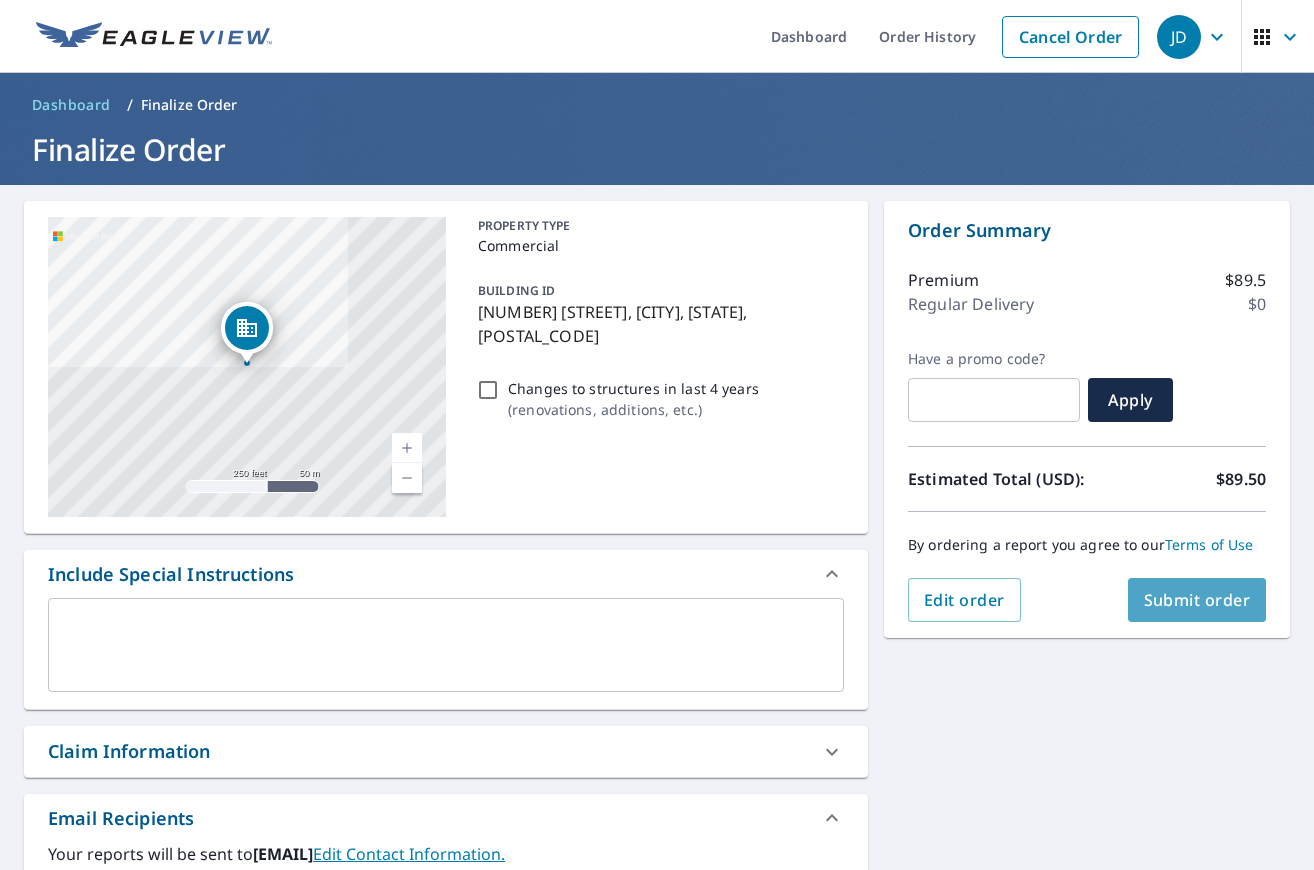 click on "Submit order" at bounding box center [1197, 600] 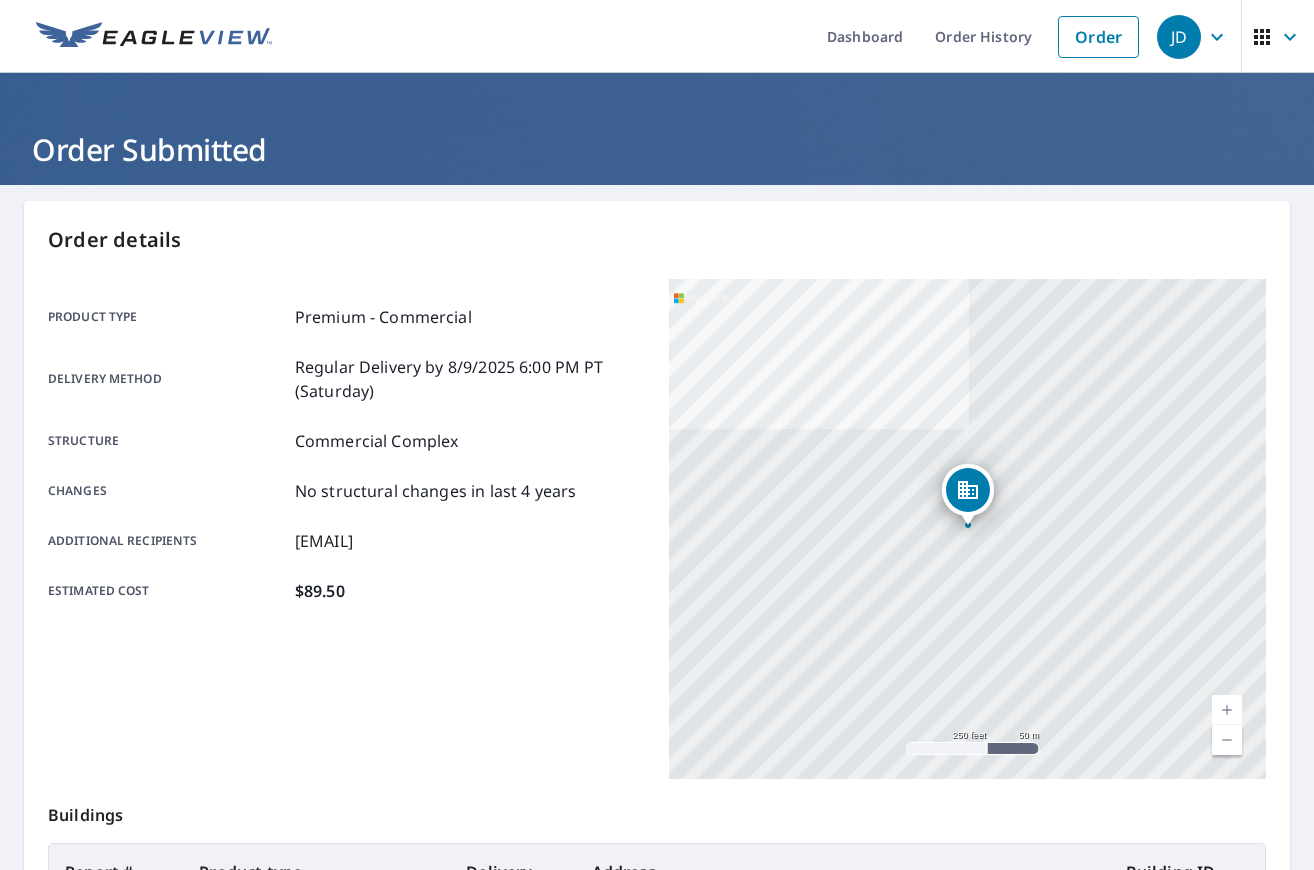 scroll, scrollTop: 0, scrollLeft: 0, axis: both 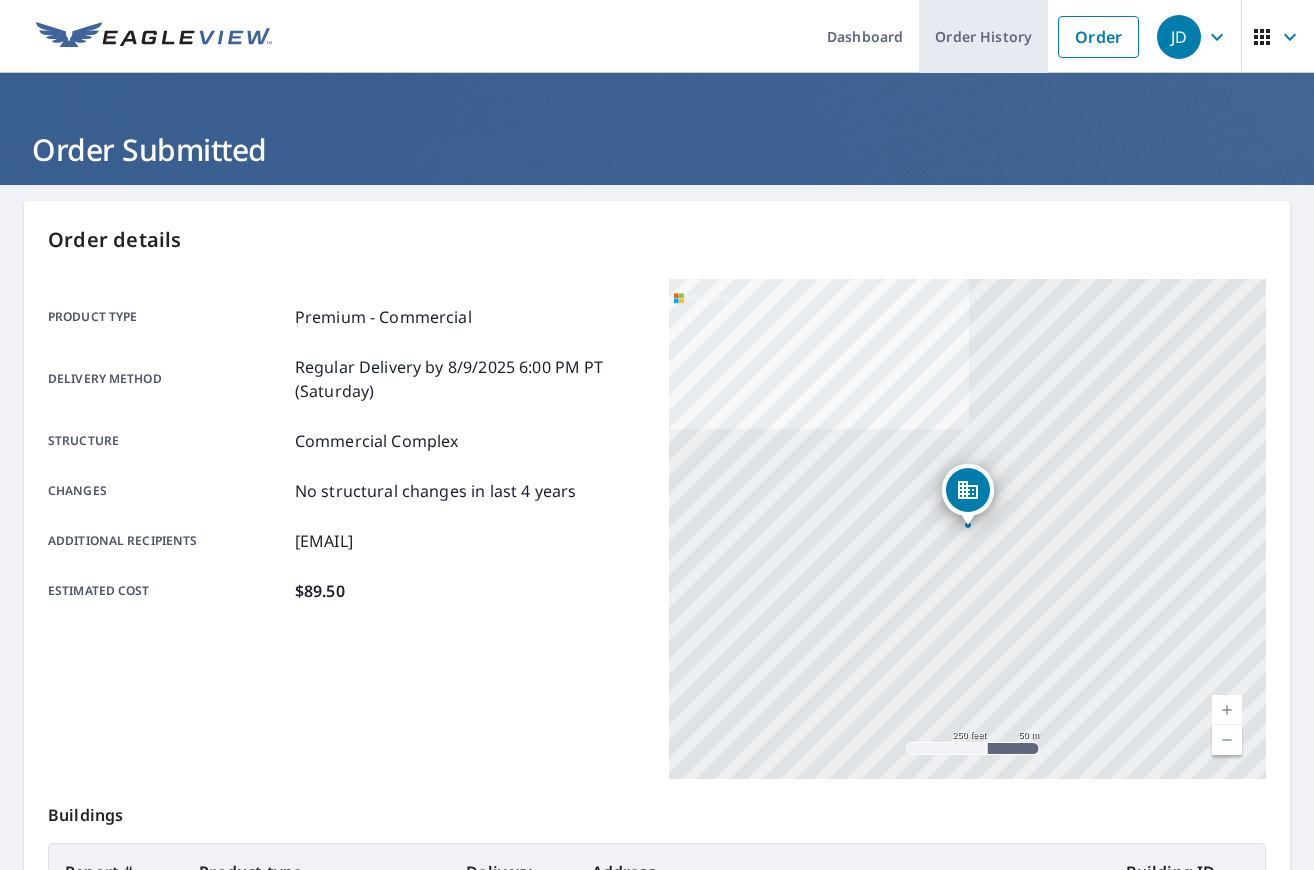 click on "Order History" at bounding box center [983, 36] 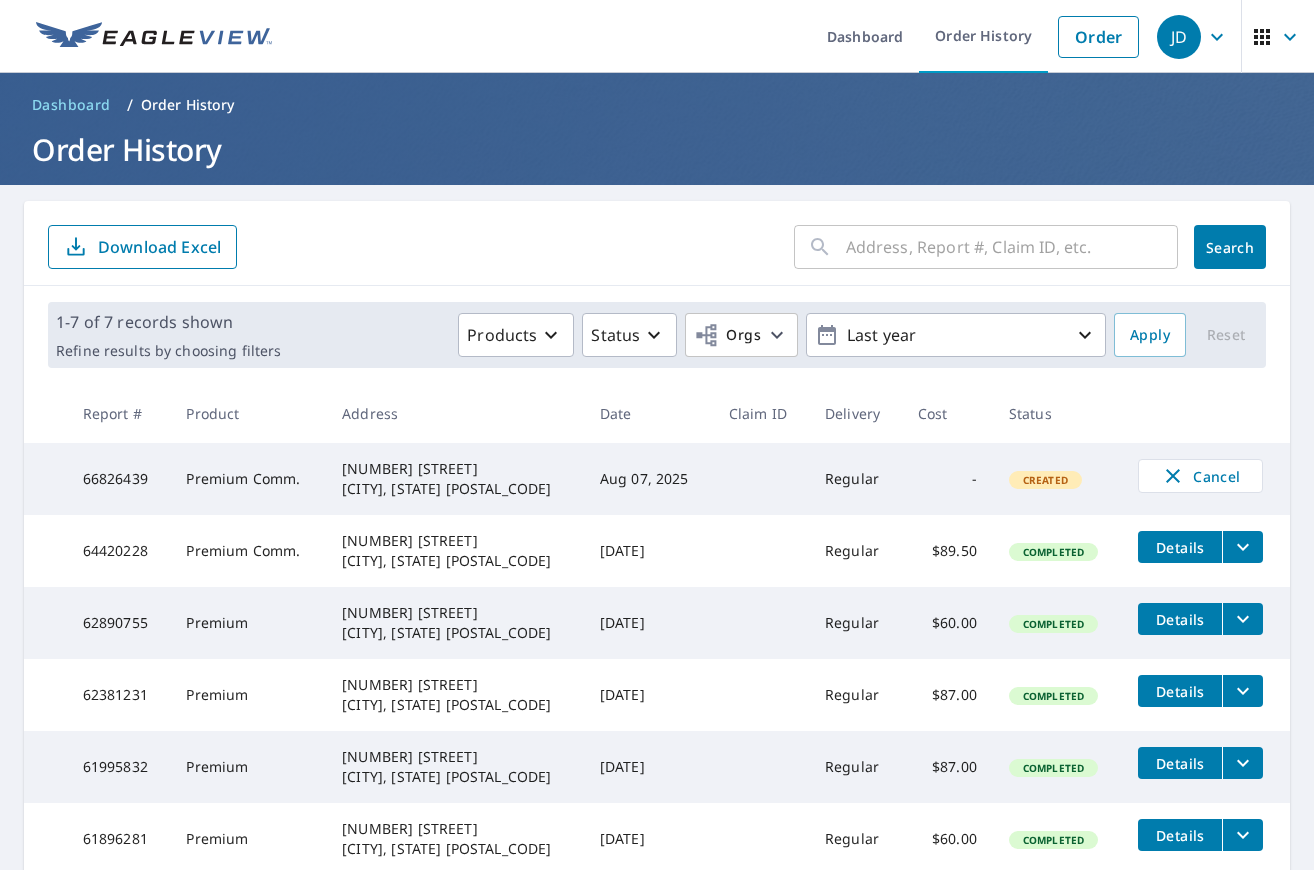 click on "​ Search Download Excel" at bounding box center [657, 243] 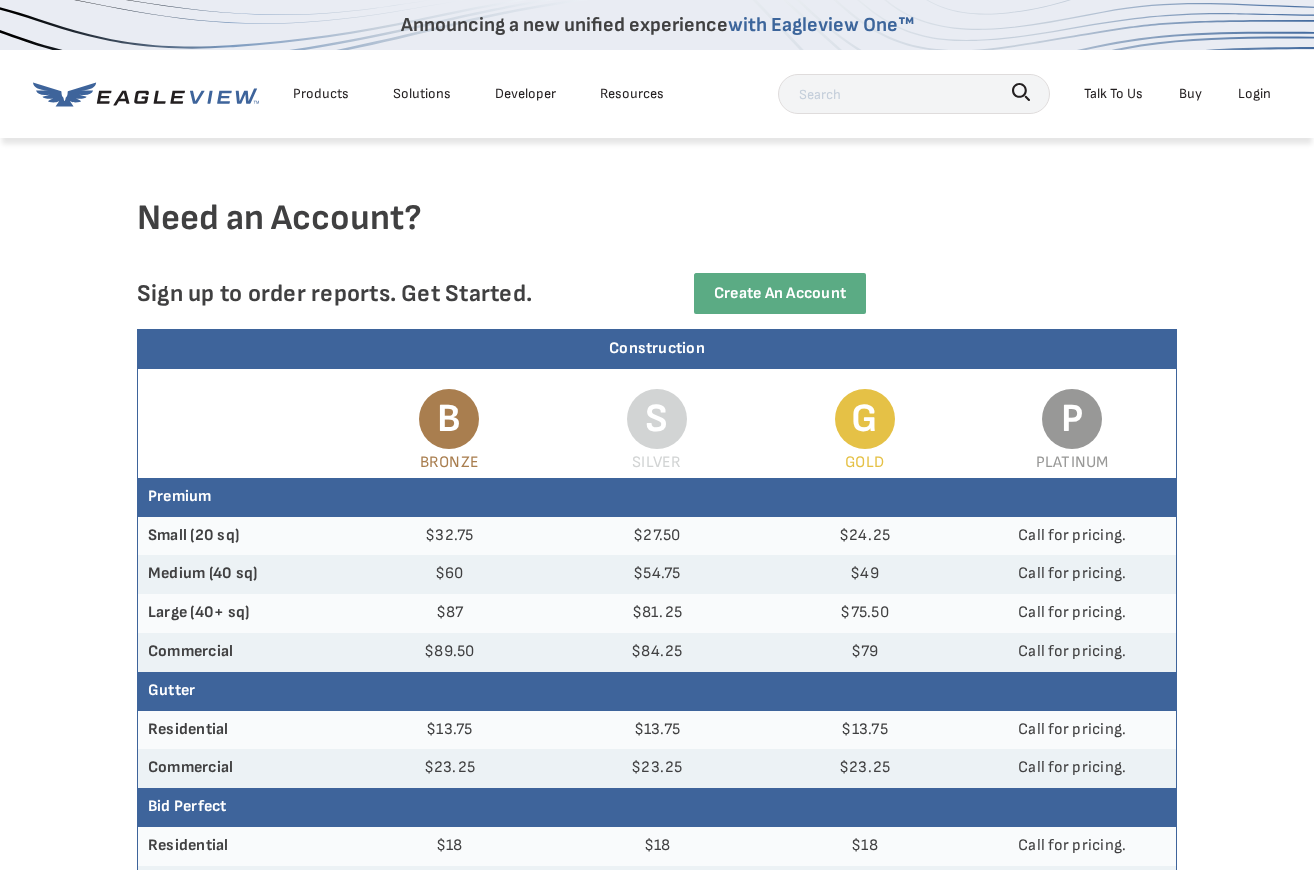 scroll, scrollTop: 0, scrollLeft: 0, axis: both 